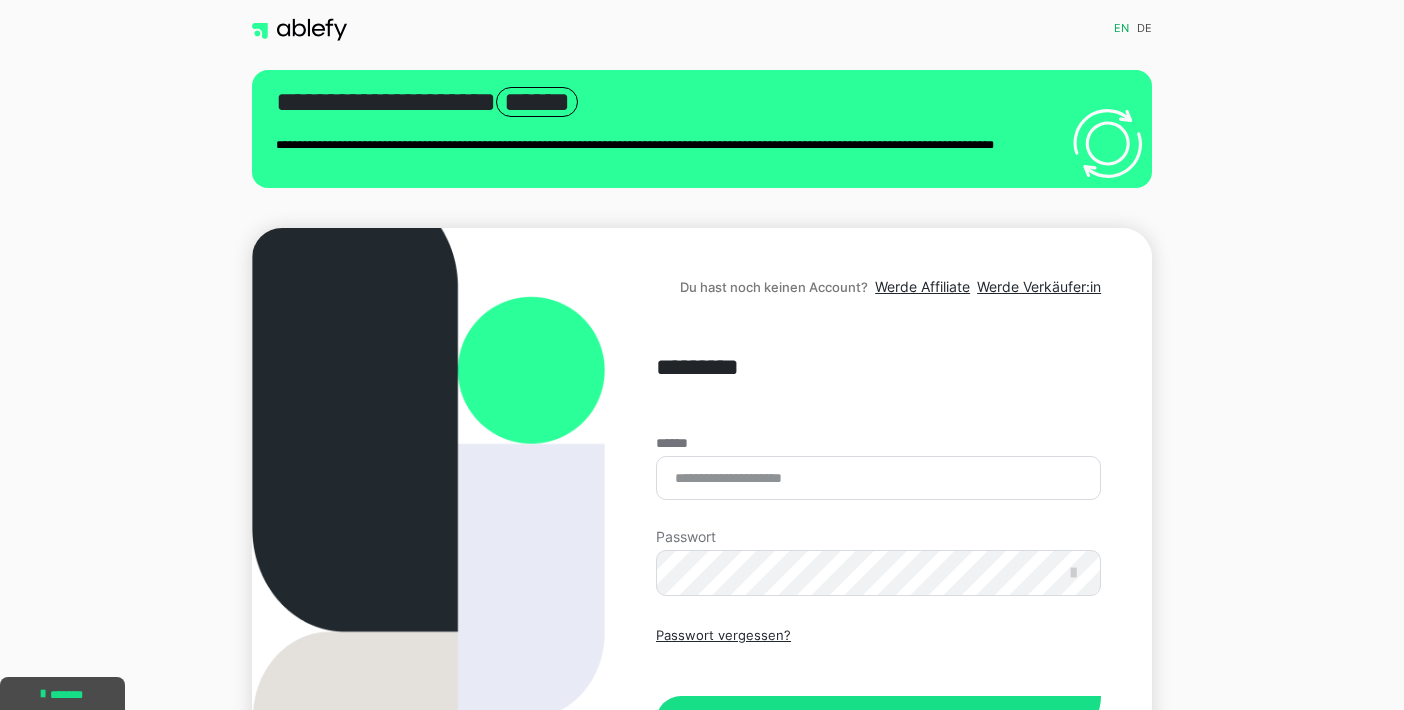 scroll, scrollTop: 0, scrollLeft: 0, axis: both 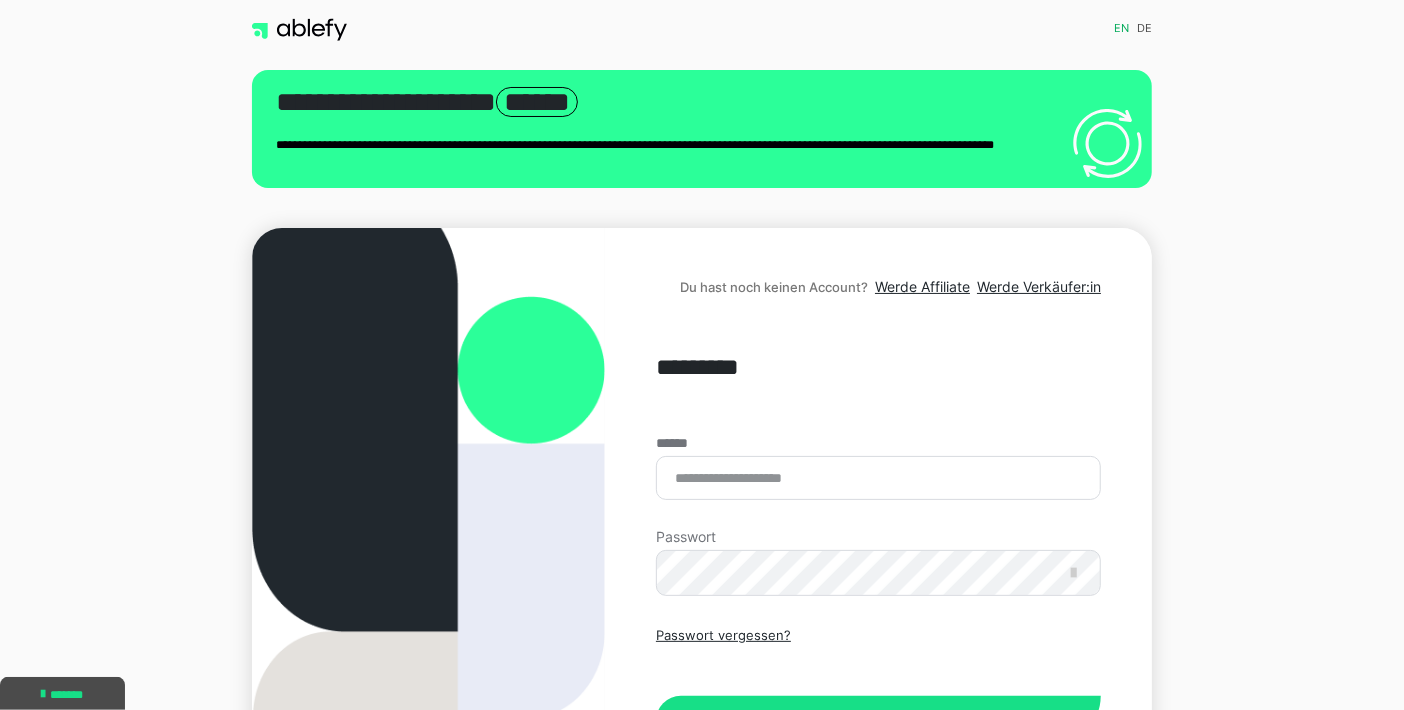 type on "**********" 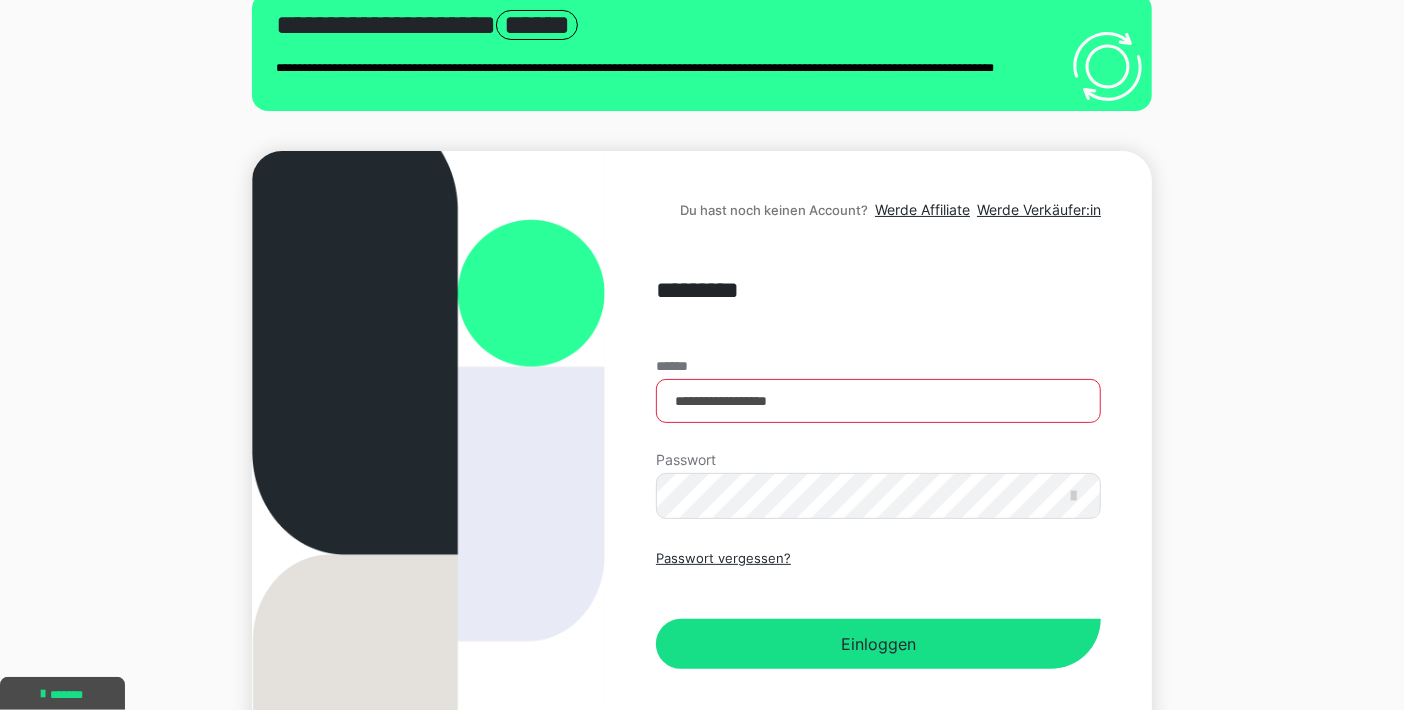 scroll, scrollTop: 87, scrollLeft: 0, axis: vertical 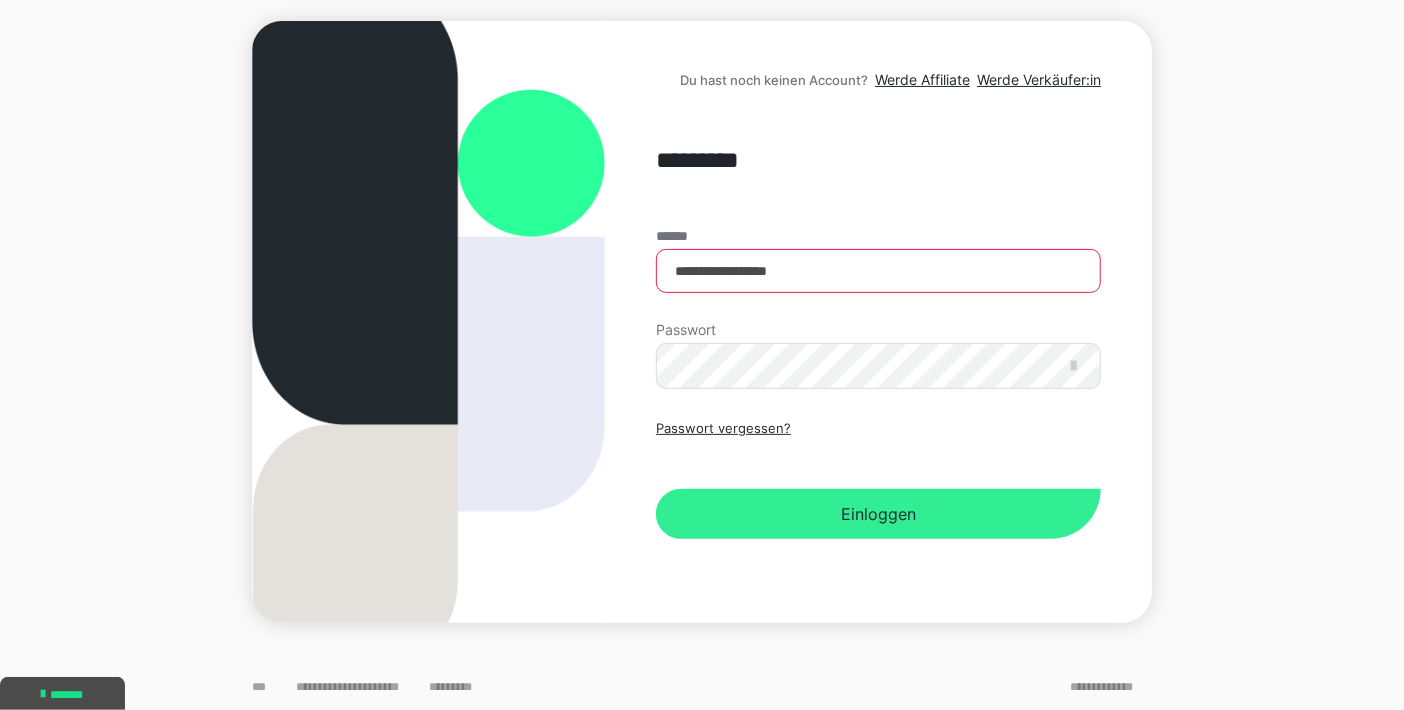 click on "Einloggen" at bounding box center (878, 514) 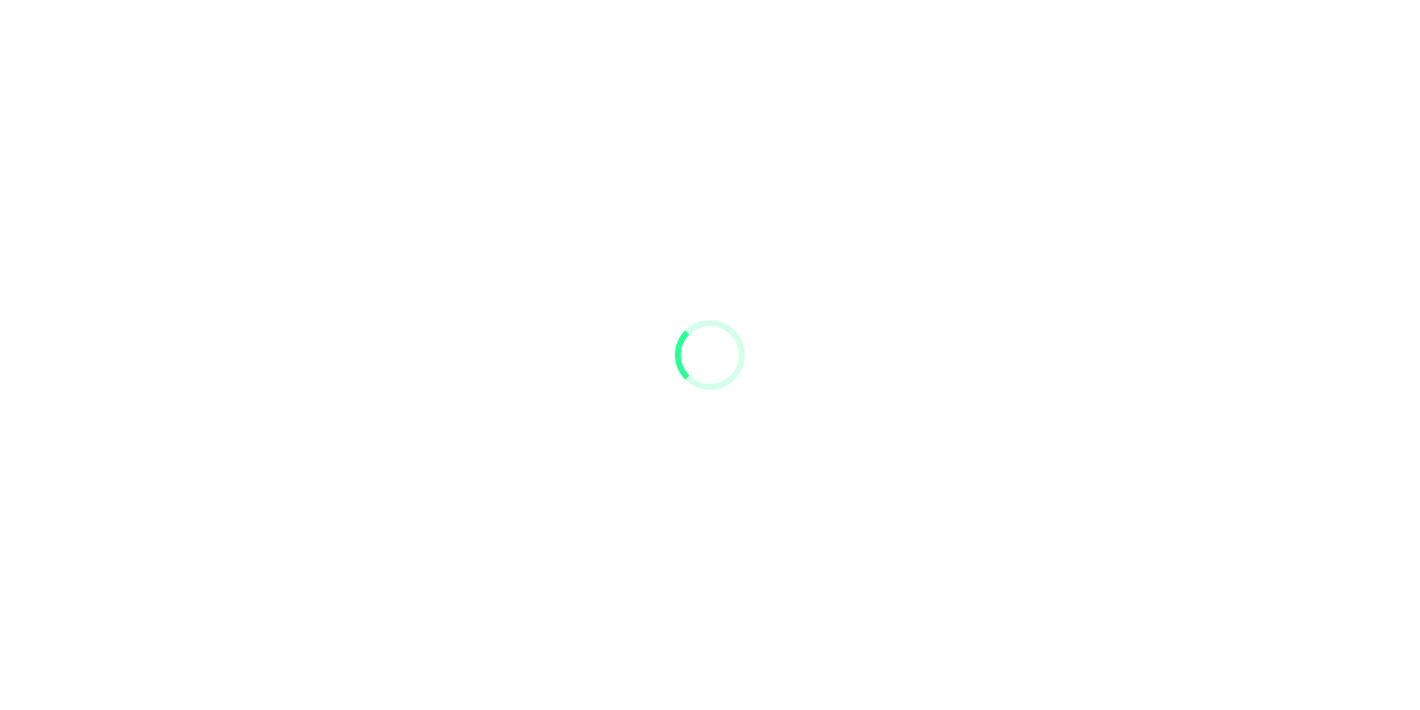 scroll, scrollTop: 0, scrollLeft: 0, axis: both 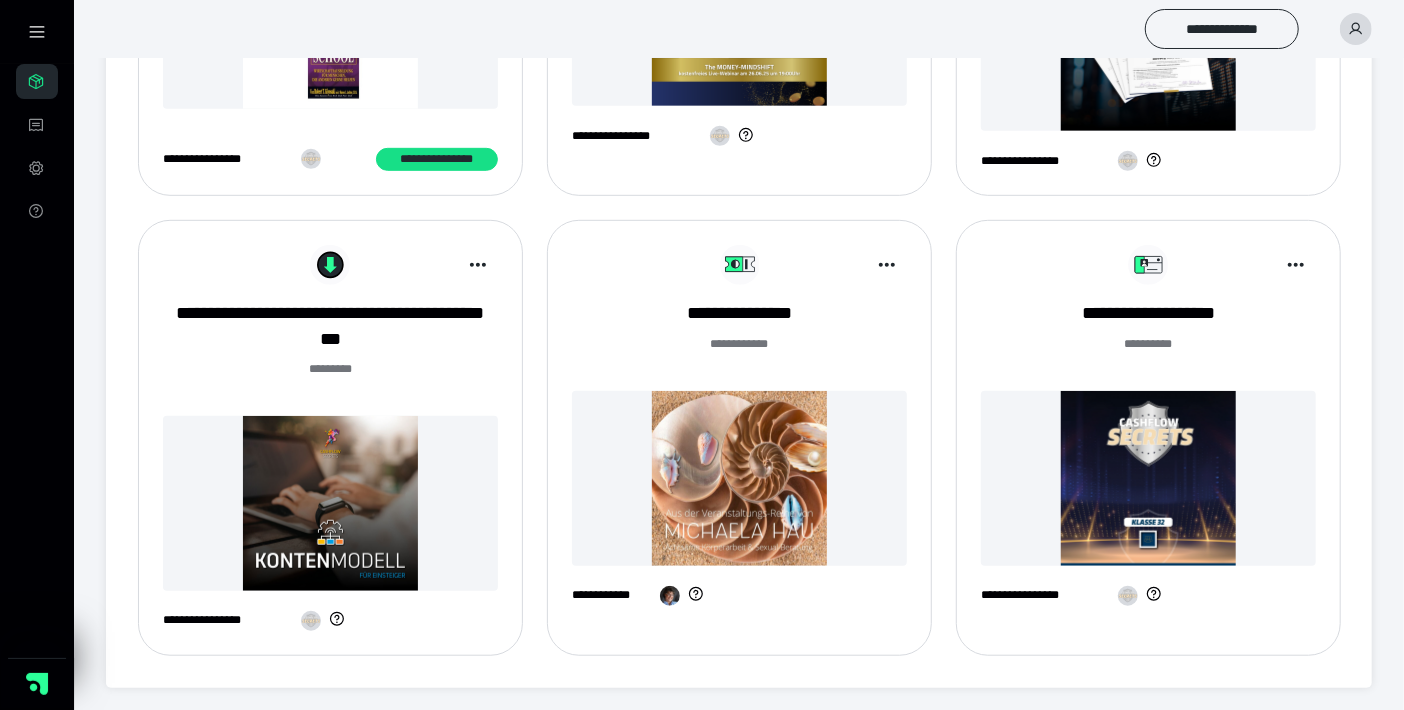 click at bounding box center [1148, 478] 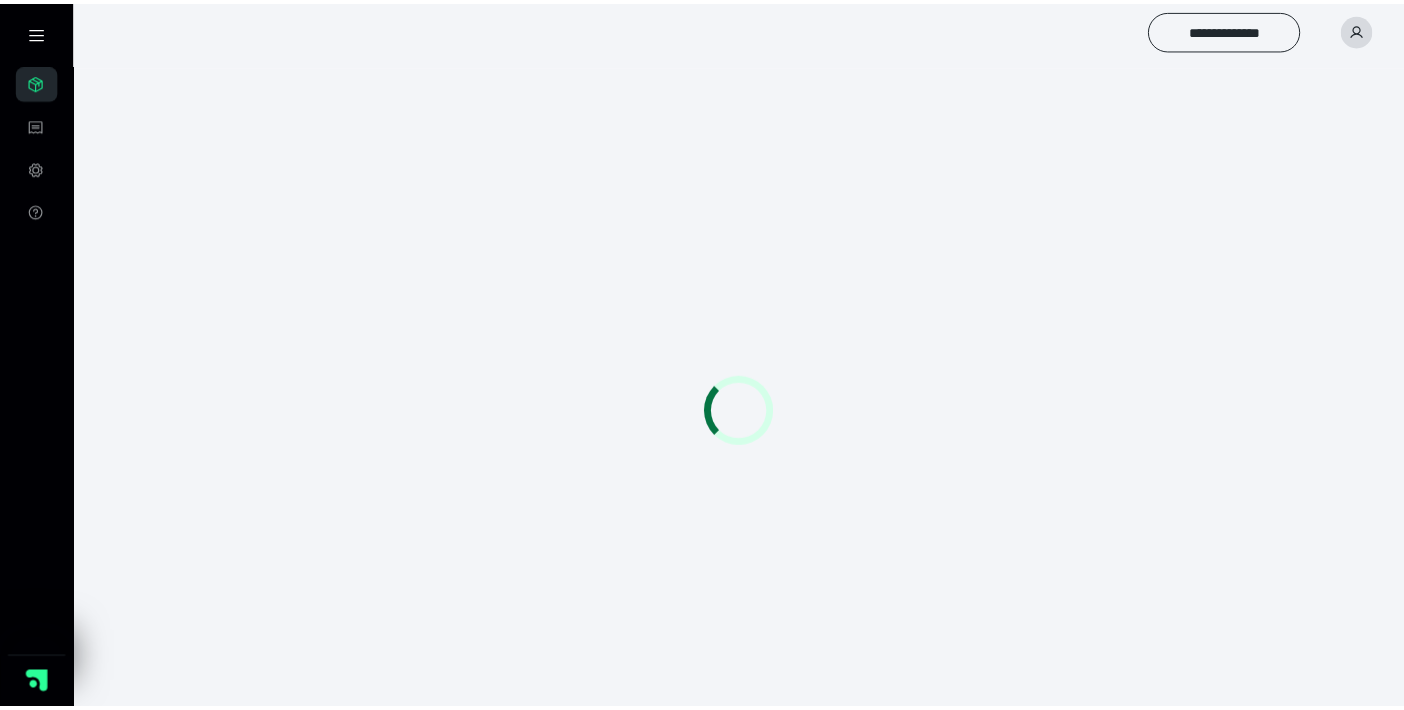 scroll, scrollTop: 0, scrollLeft: 0, axis: both 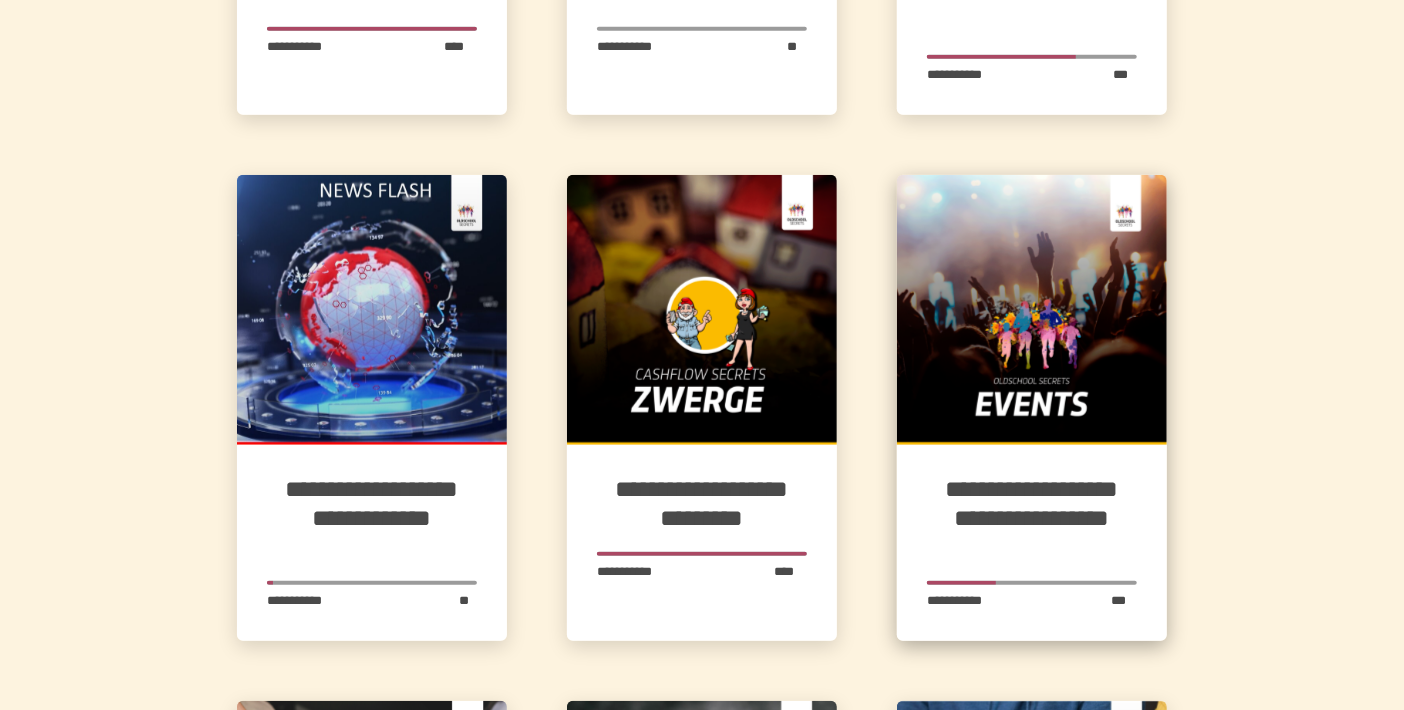 click on "**********" at bounding box center [1032, 518] 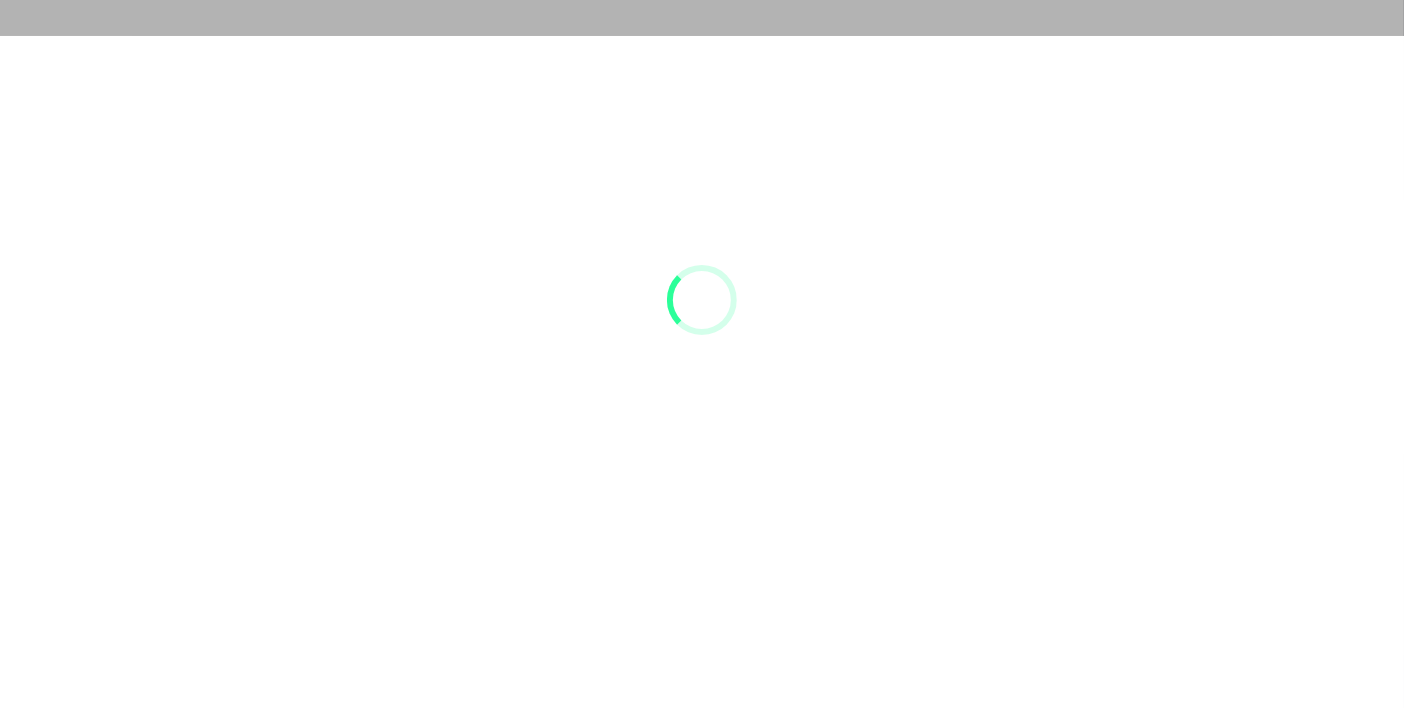 scroll, scrollTop: 0, scrollLeft: 0, axis: both 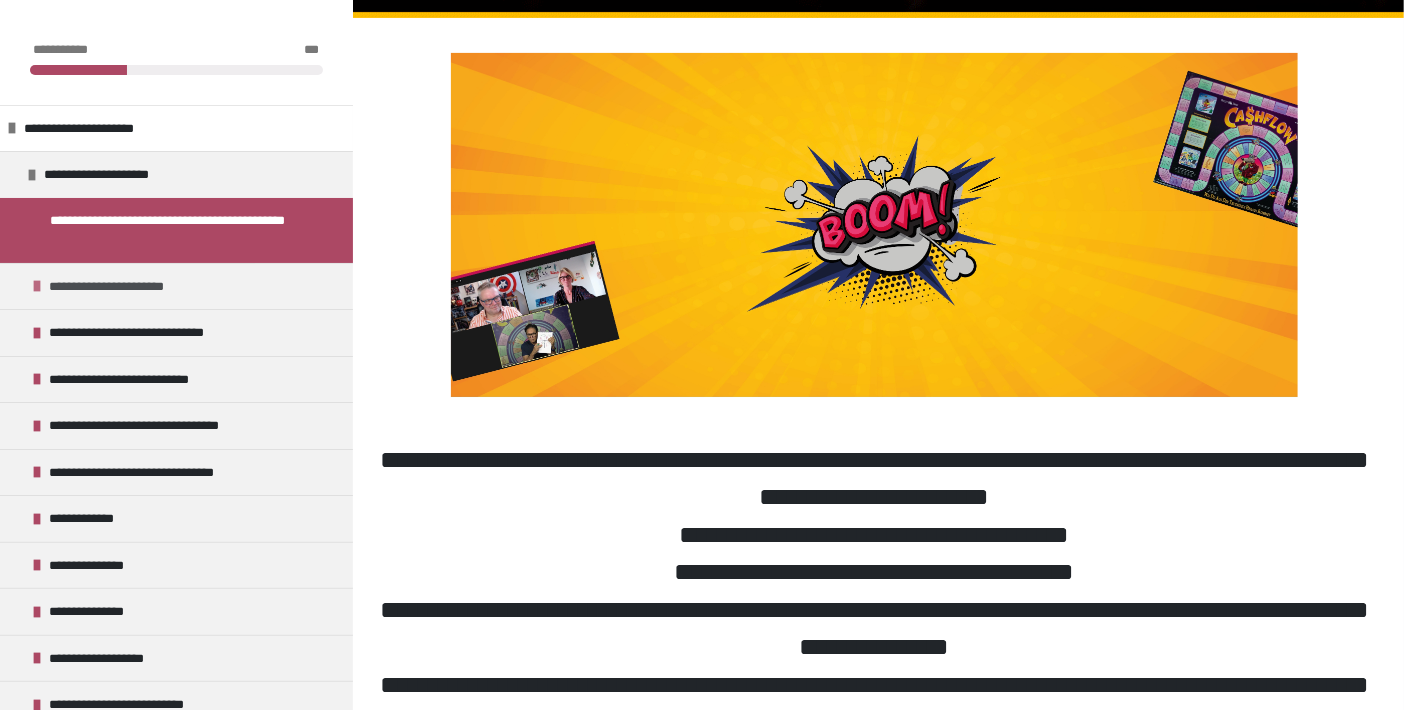 click at bounding box center (37, 286) 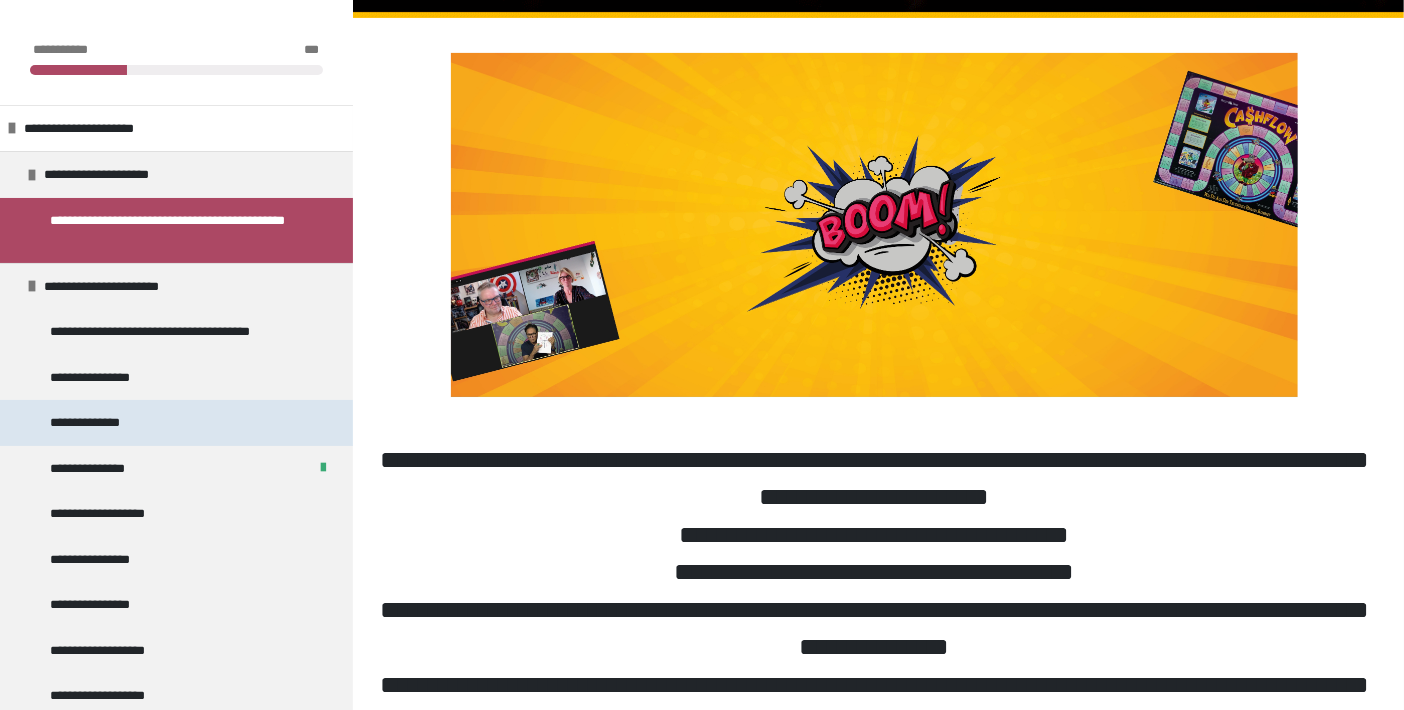 click on "**********" at bounding box center (99, 423) 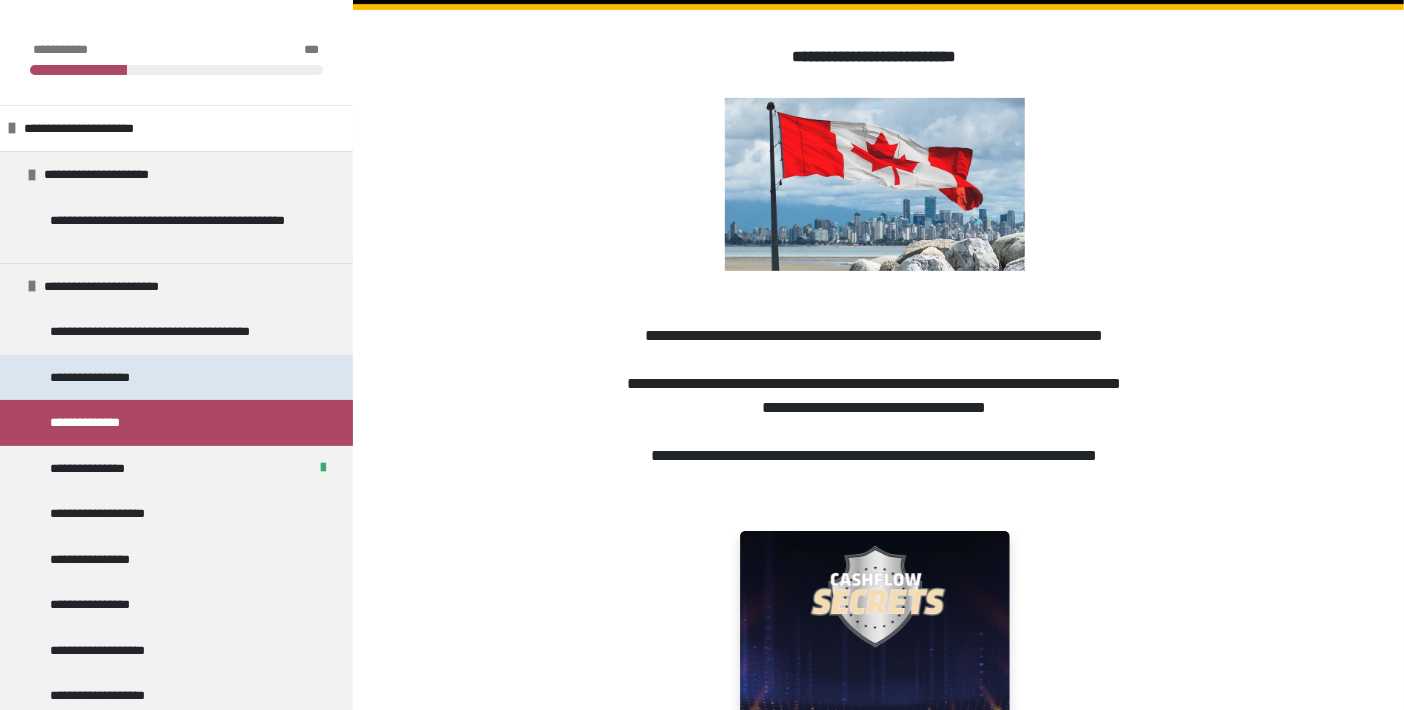 click on "**********" at bounding box center (108, 378) 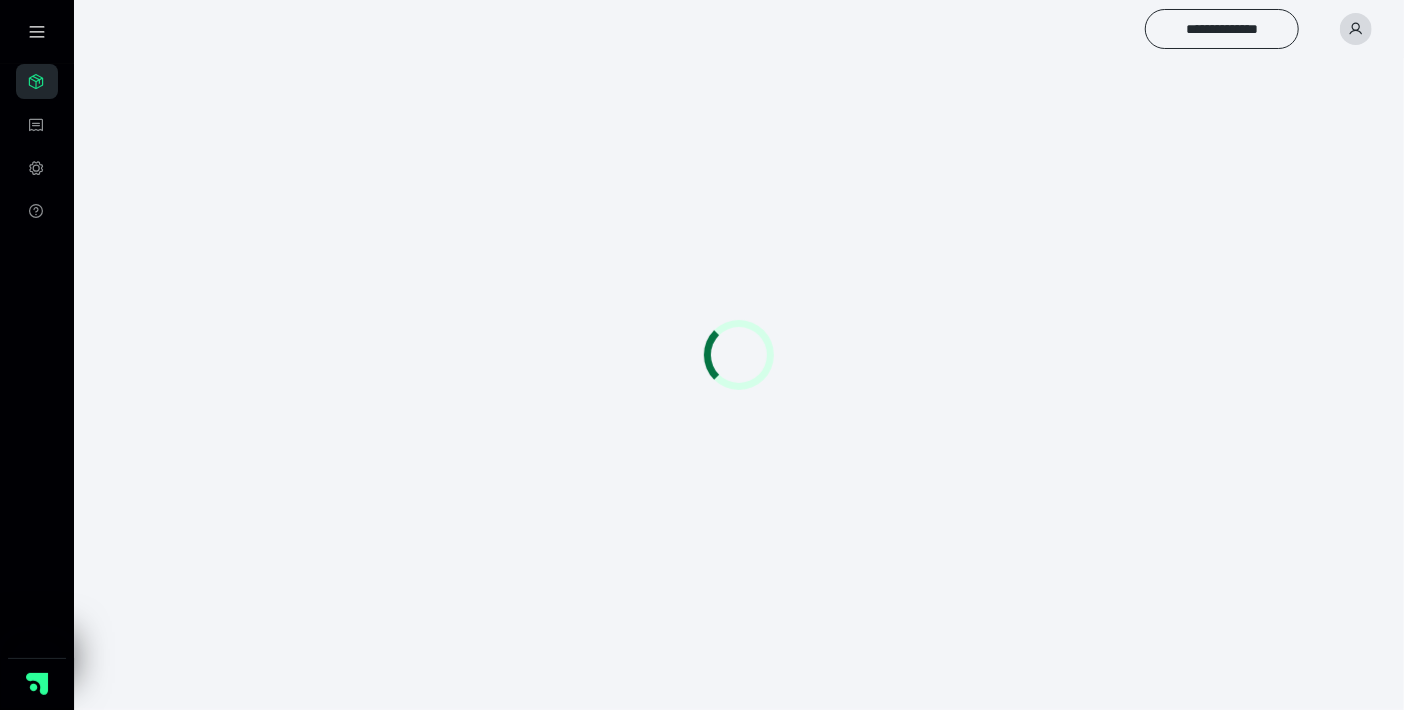 scroll, scrollTop: 0, scrollLeft: 0, axis: both 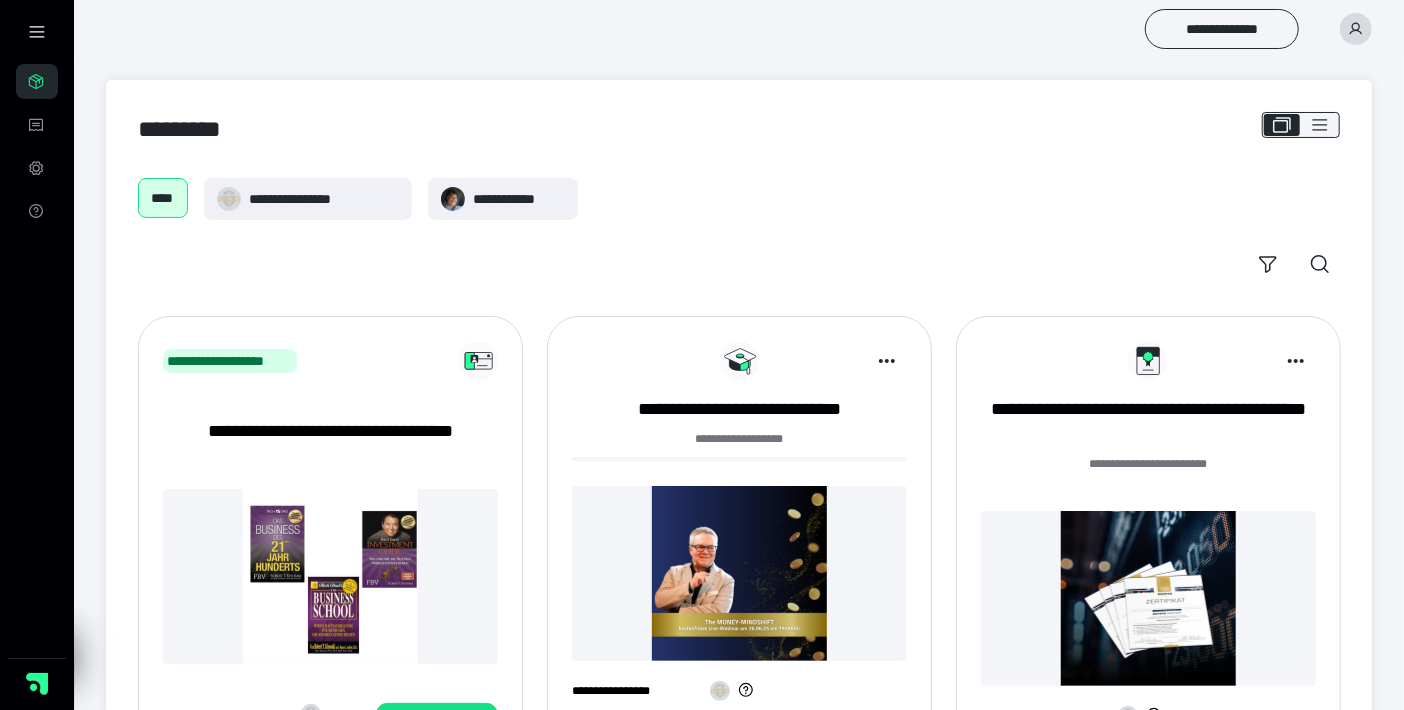 click at bounding box center [739, 573] 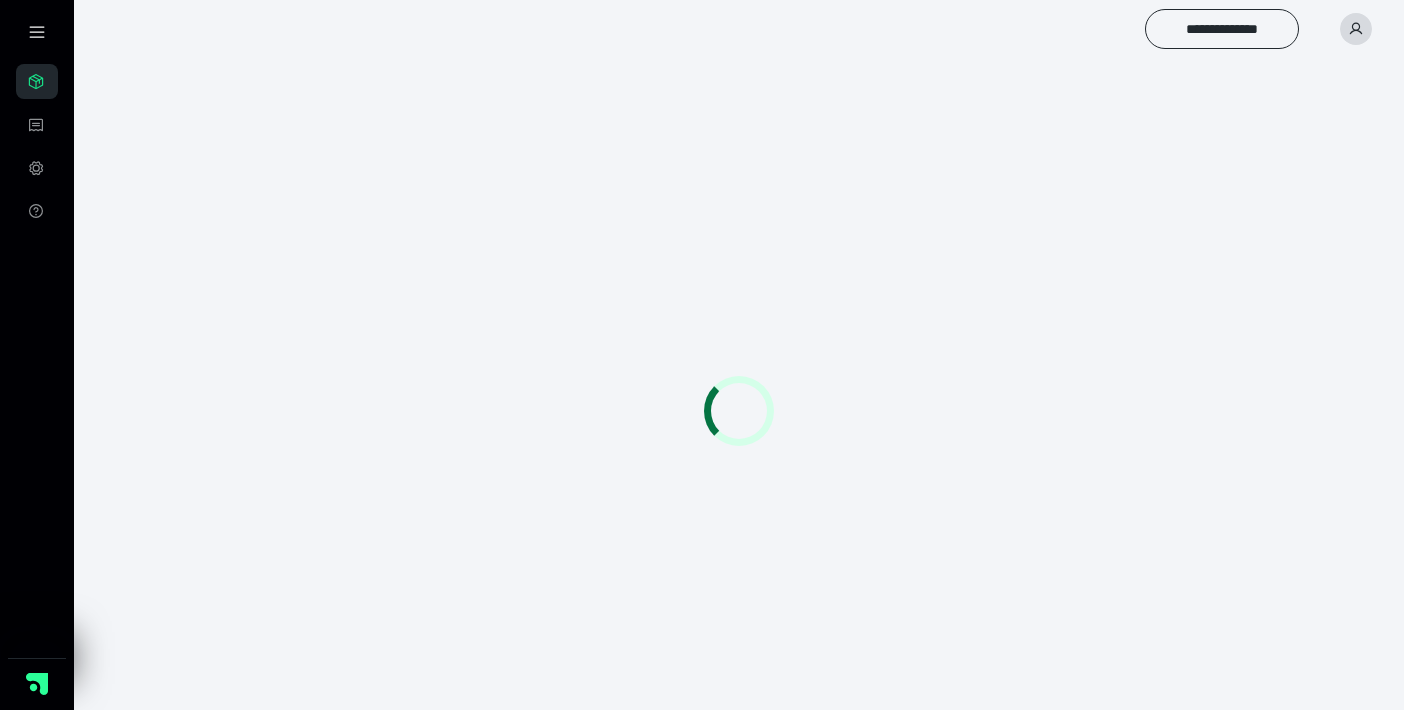 scroll, scrollTop: 0, scrollLeft: 0, axis: both 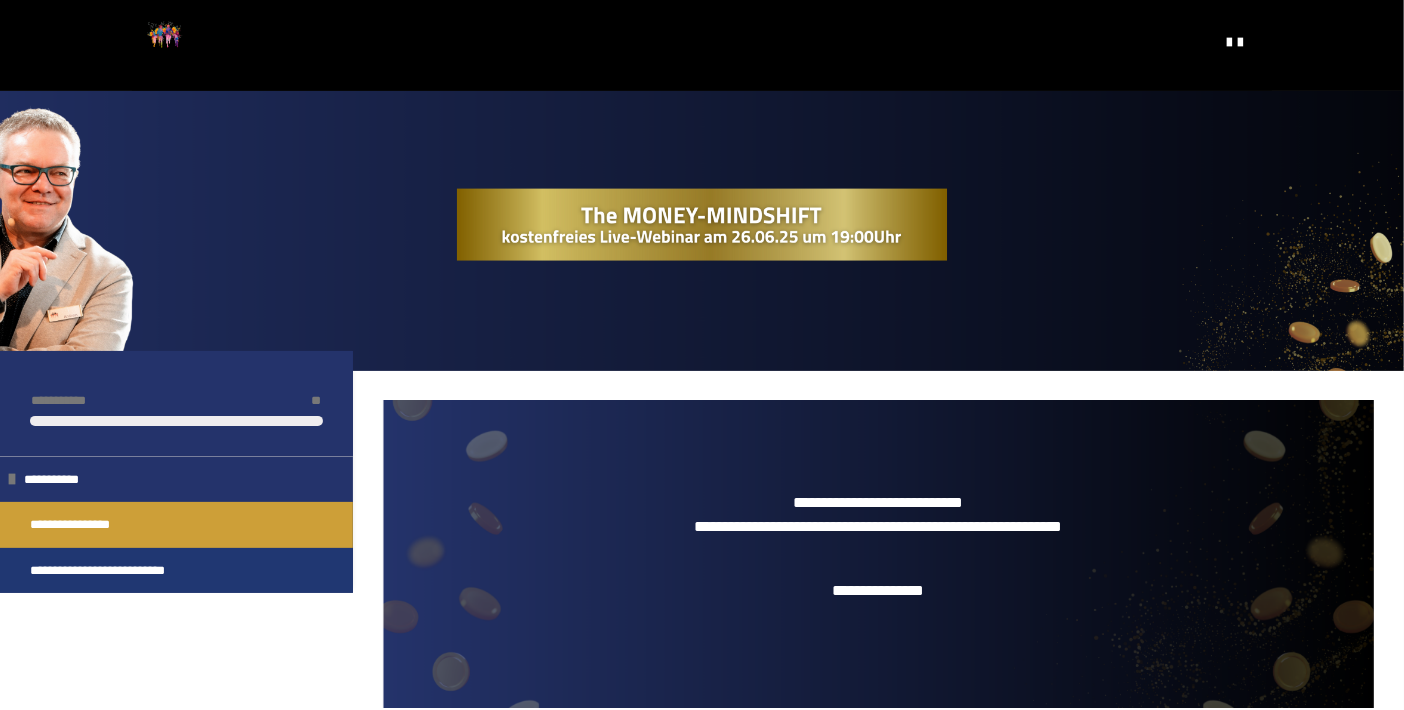 click on "**********" at bounding box center [110, 571] 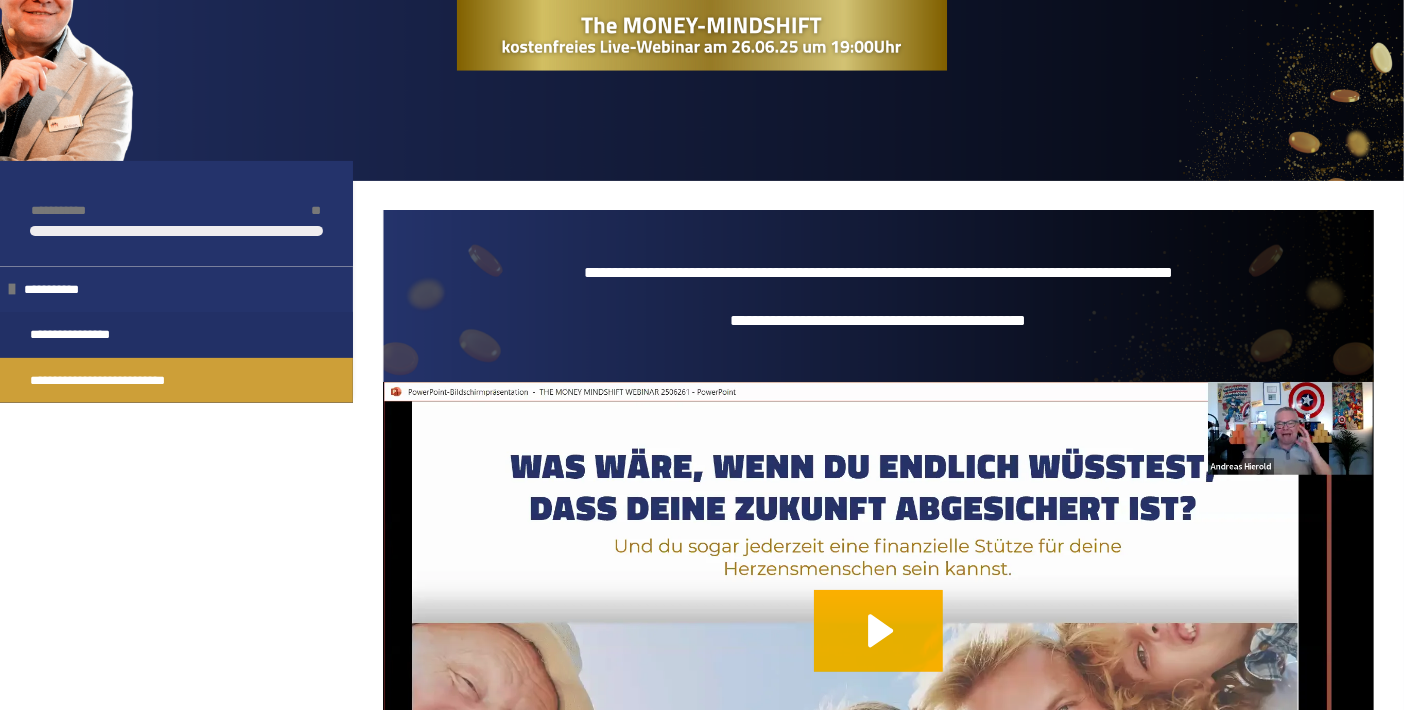 scroll, scrollTop: 226, scrollLeft: 0, axis: vertical 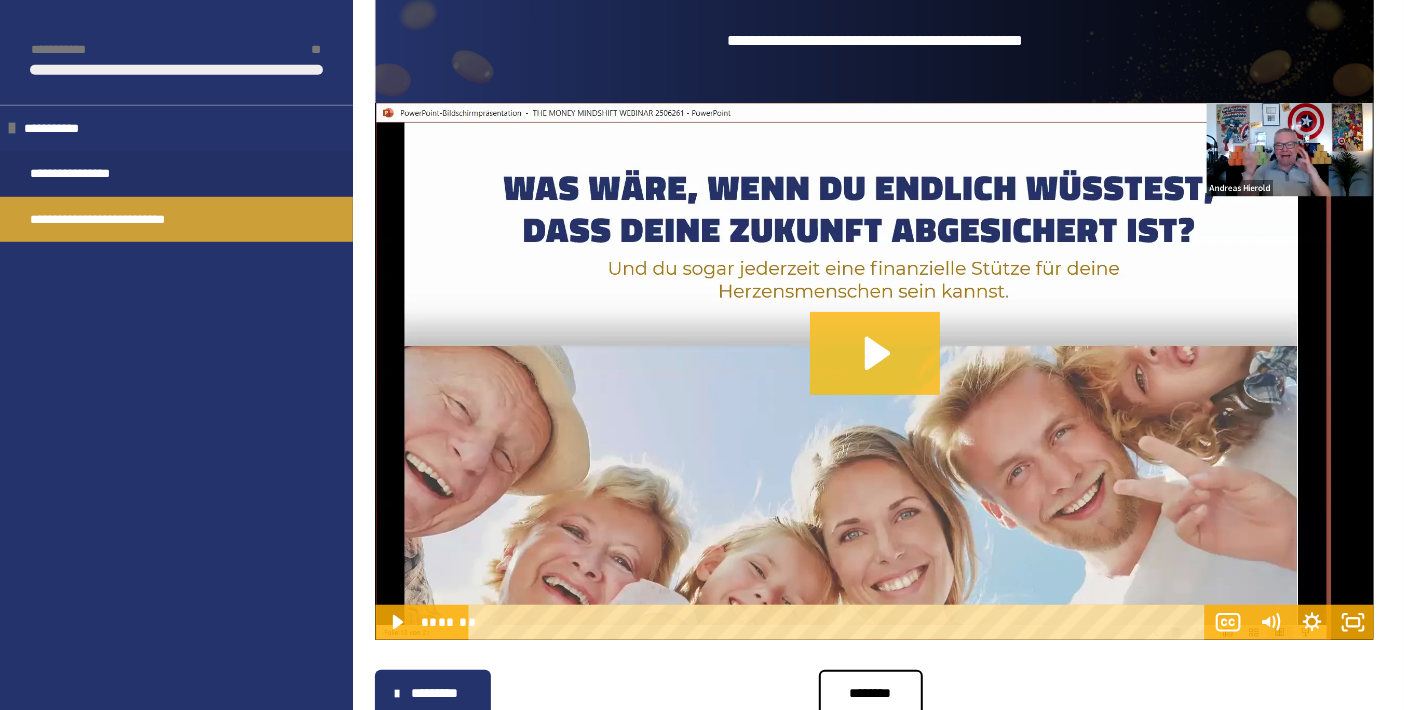 click 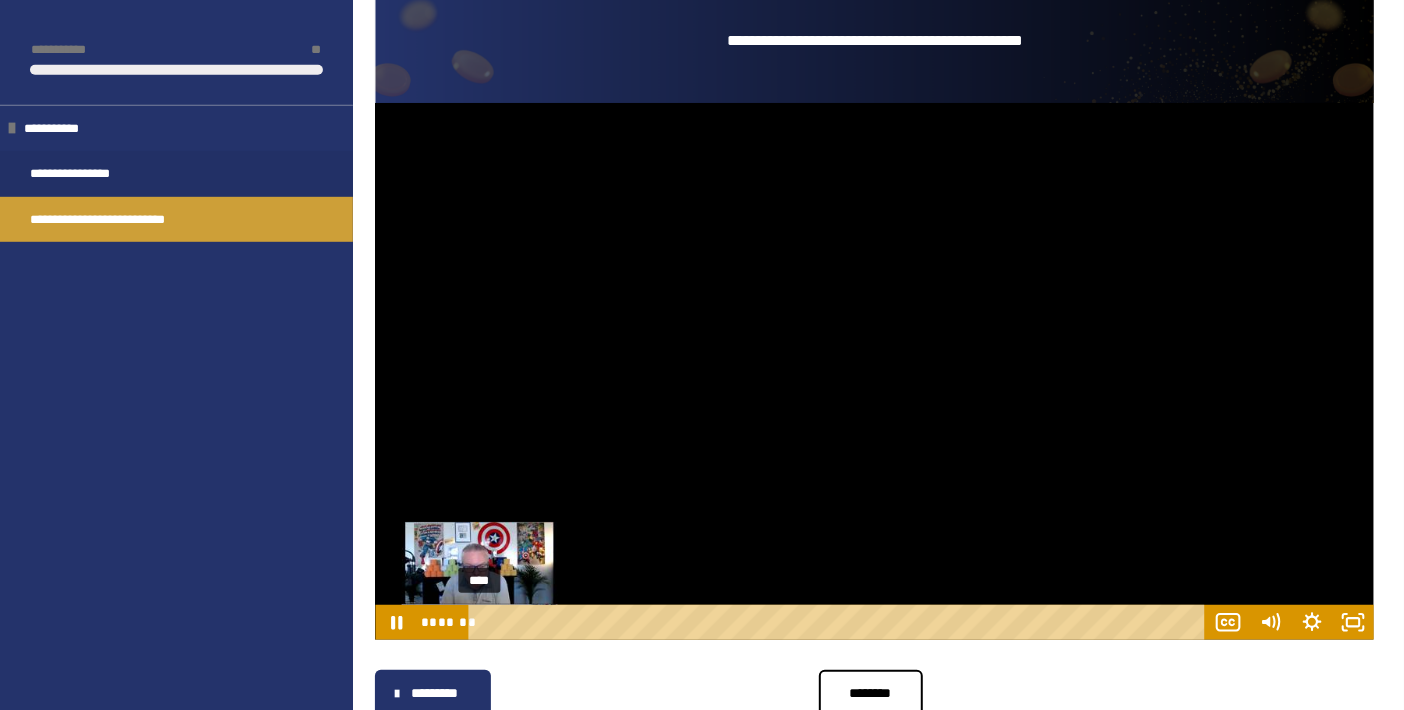 click on "****" at bounding box center [839, 622] 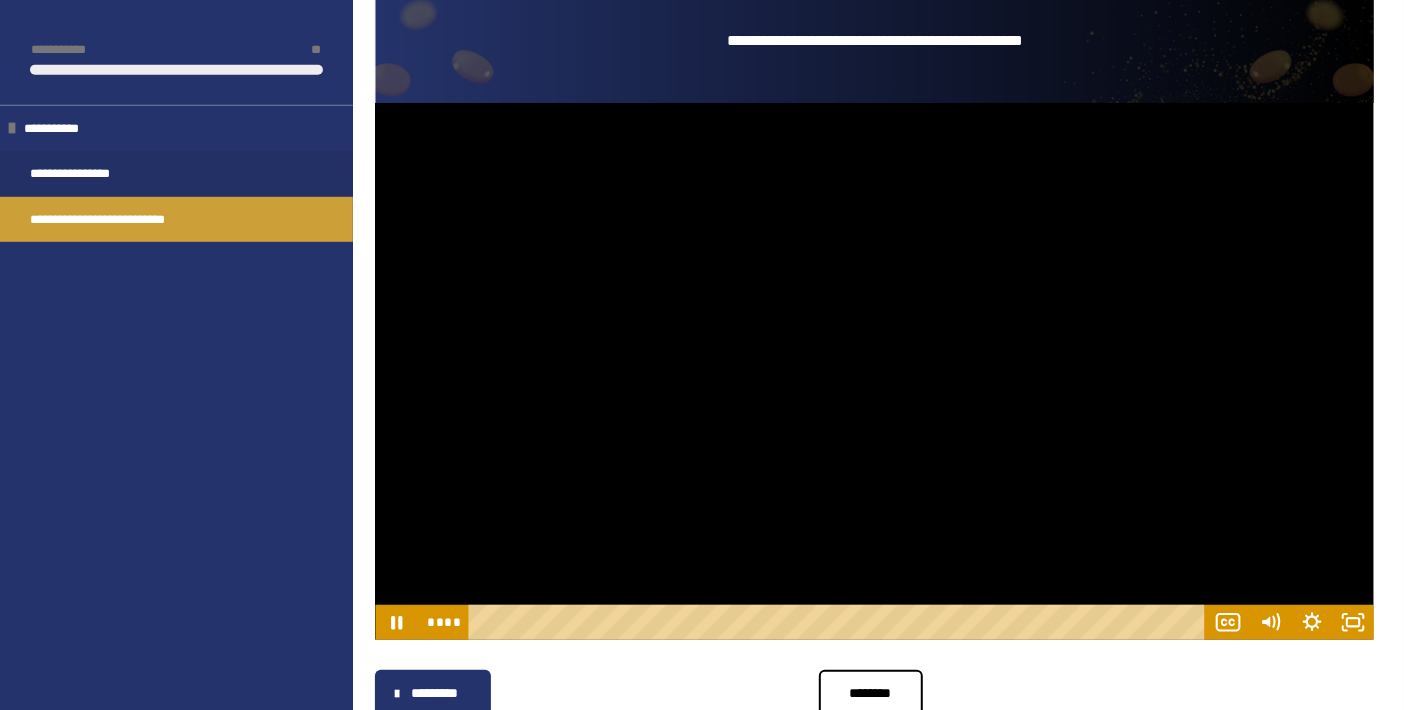 scroll, scrollTop: 537, scrollLeft: 0, axis: vertical 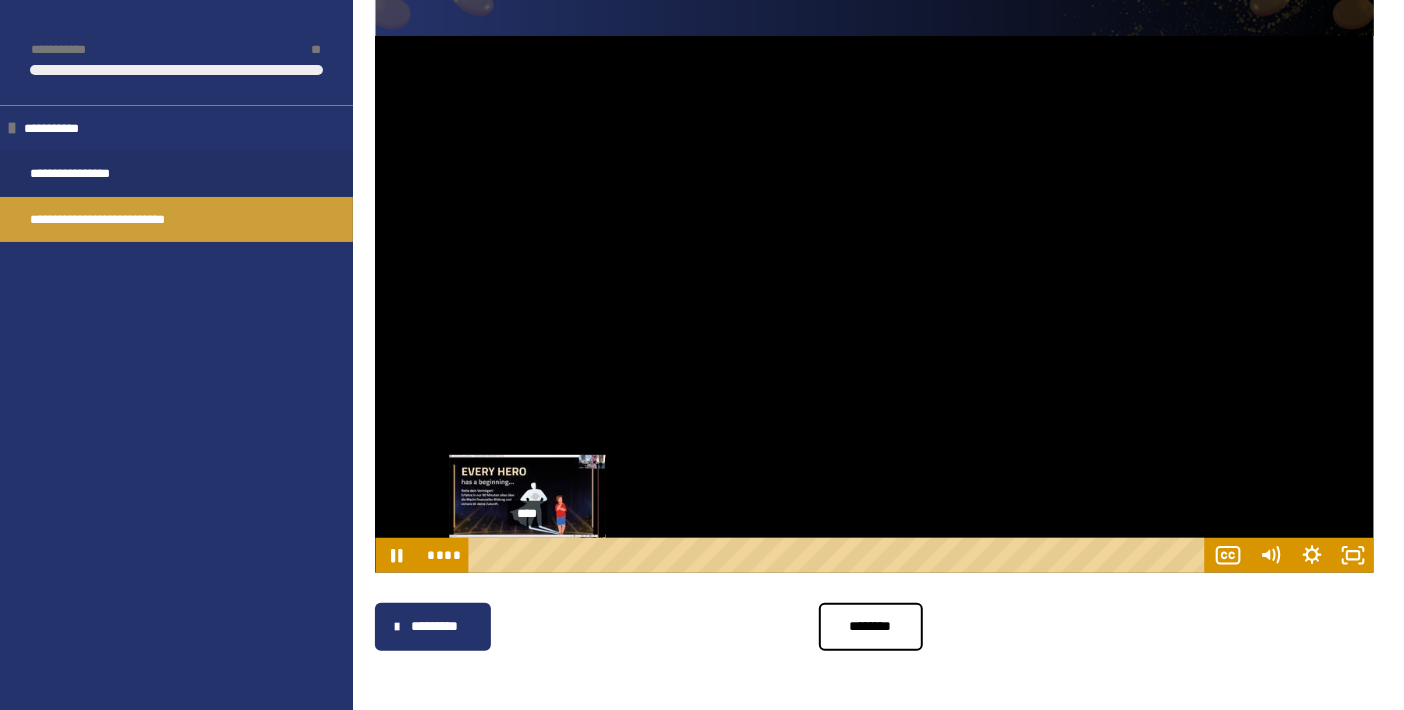 click at bounding box center [528, 556] 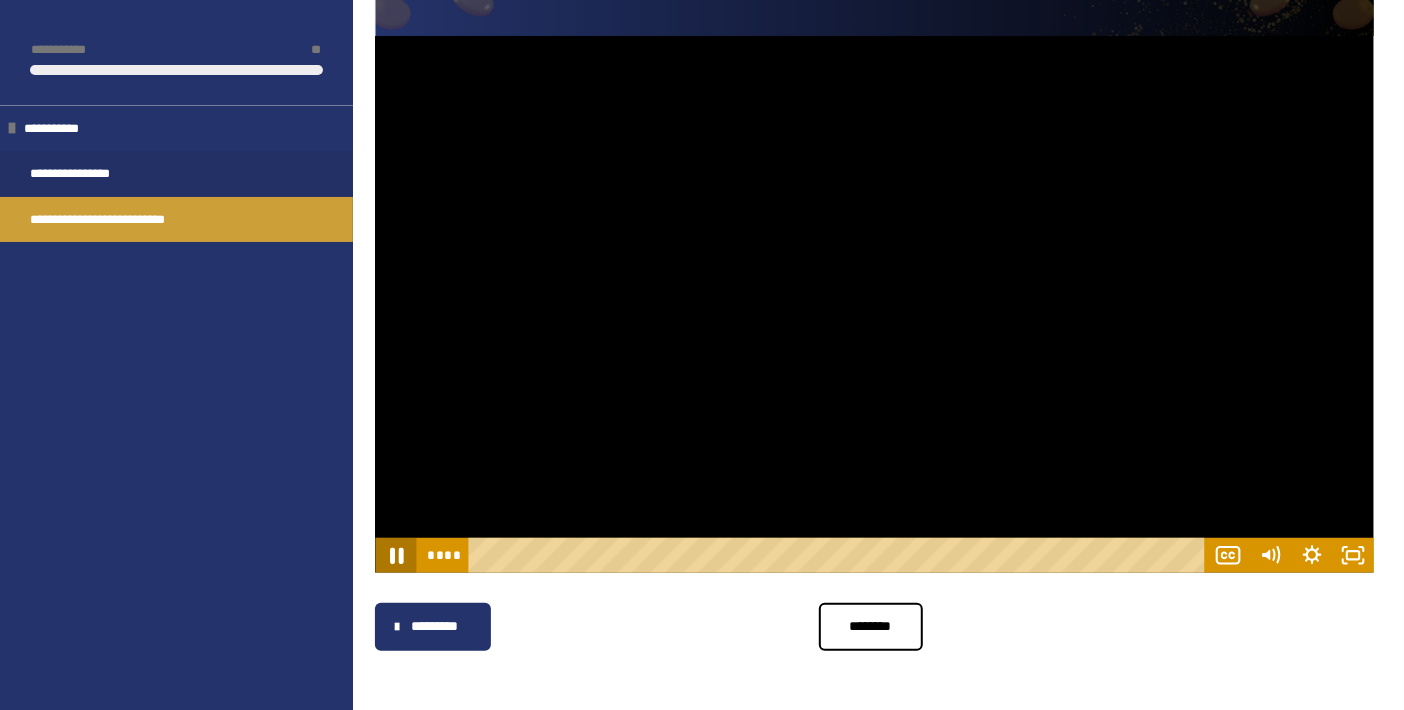 click 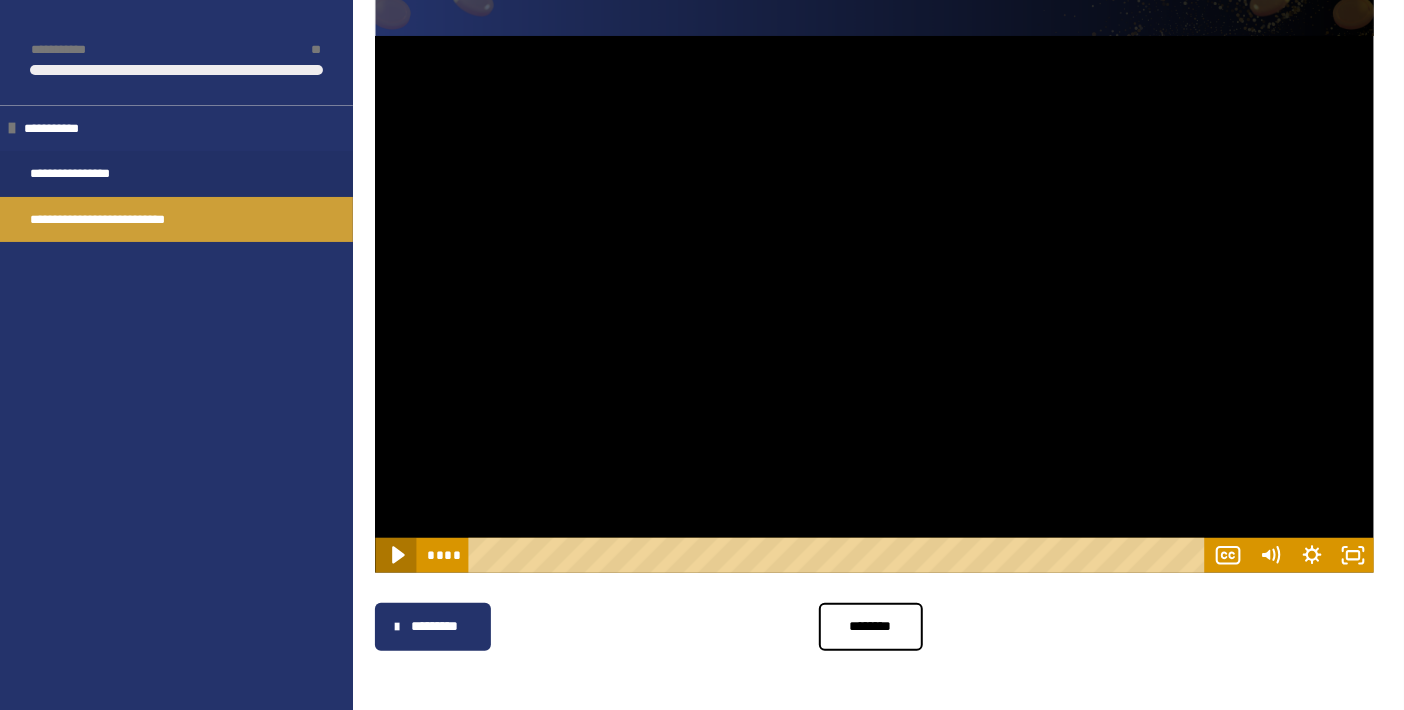 click 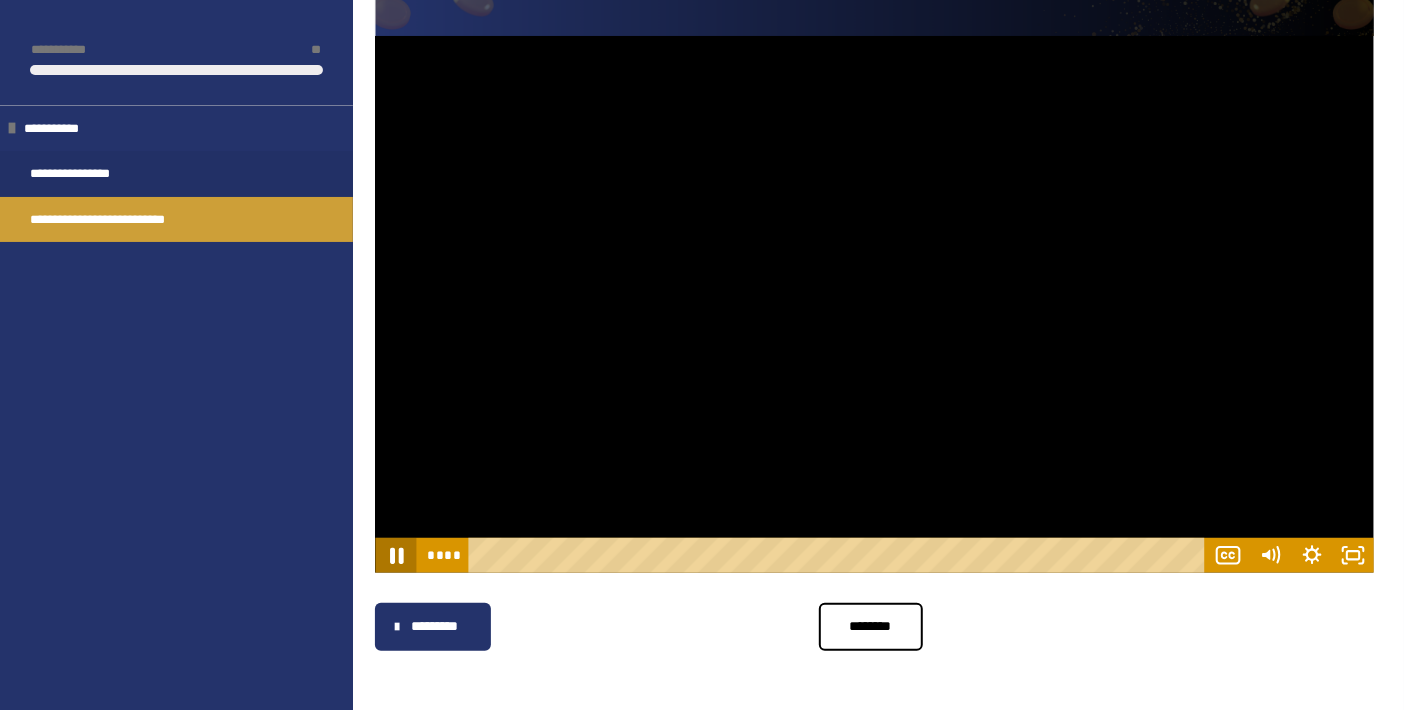 click 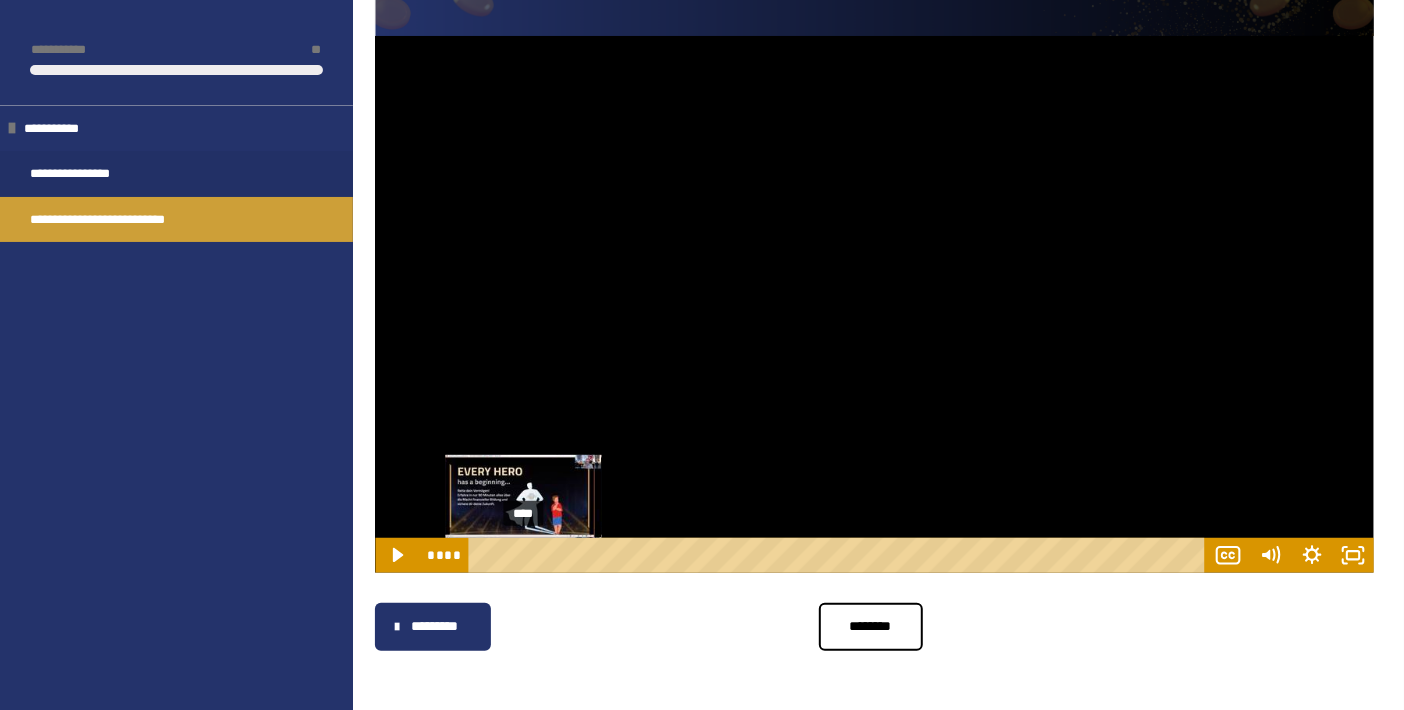 click on "****" at bounding box center [839, 555] 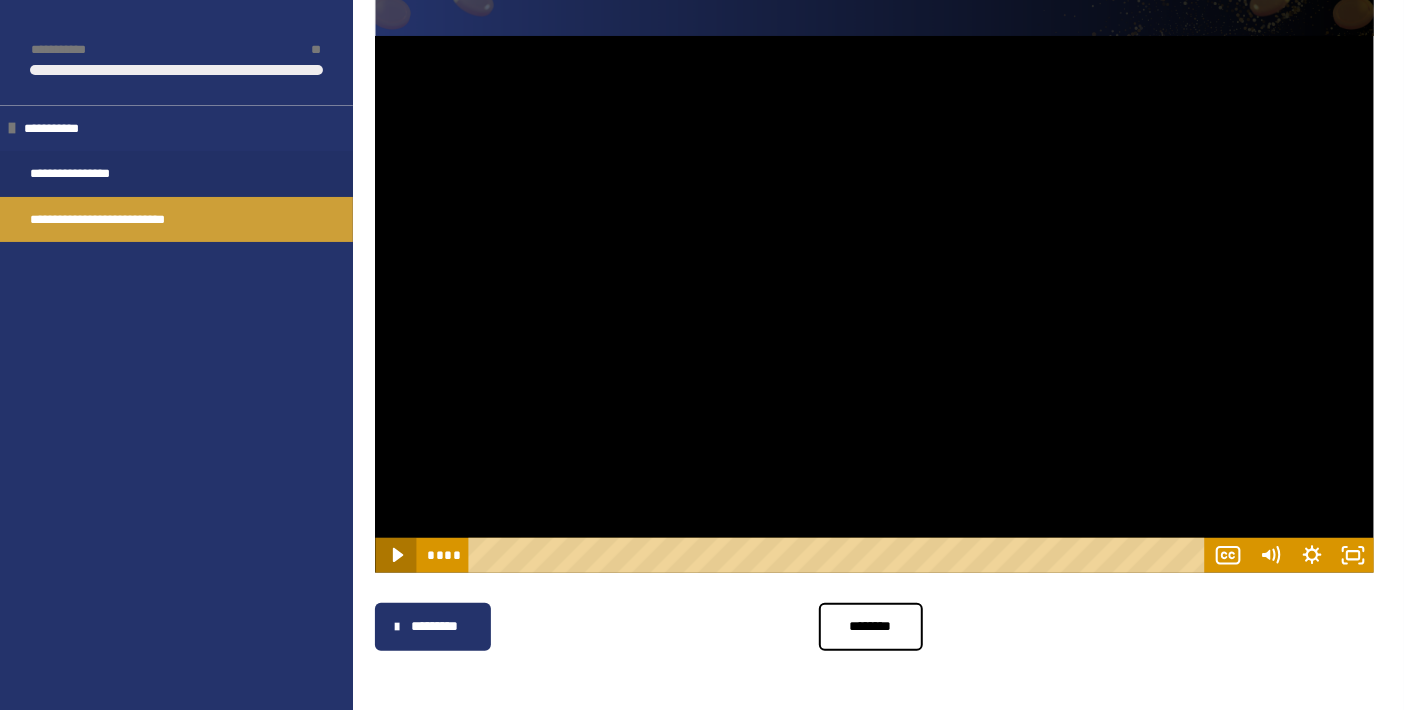 click 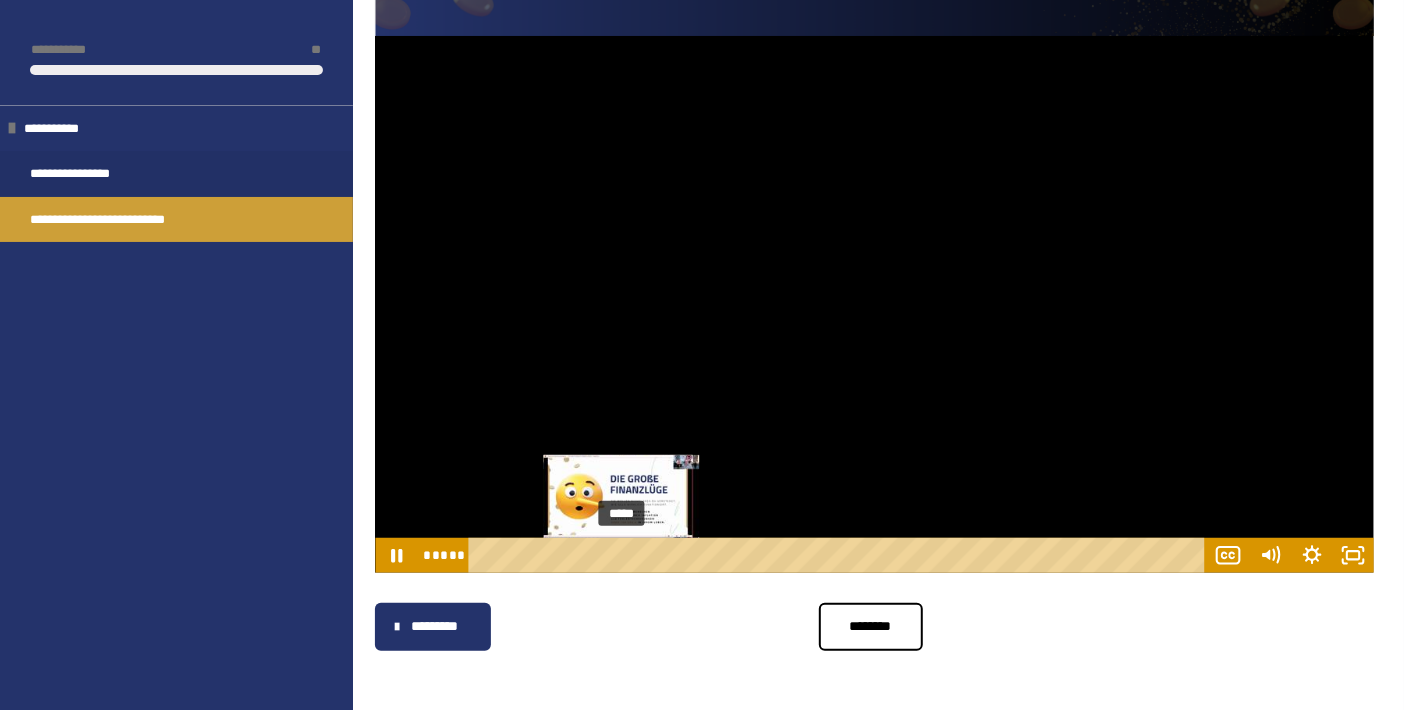 click on "*****" at bounding box center [839, 555] 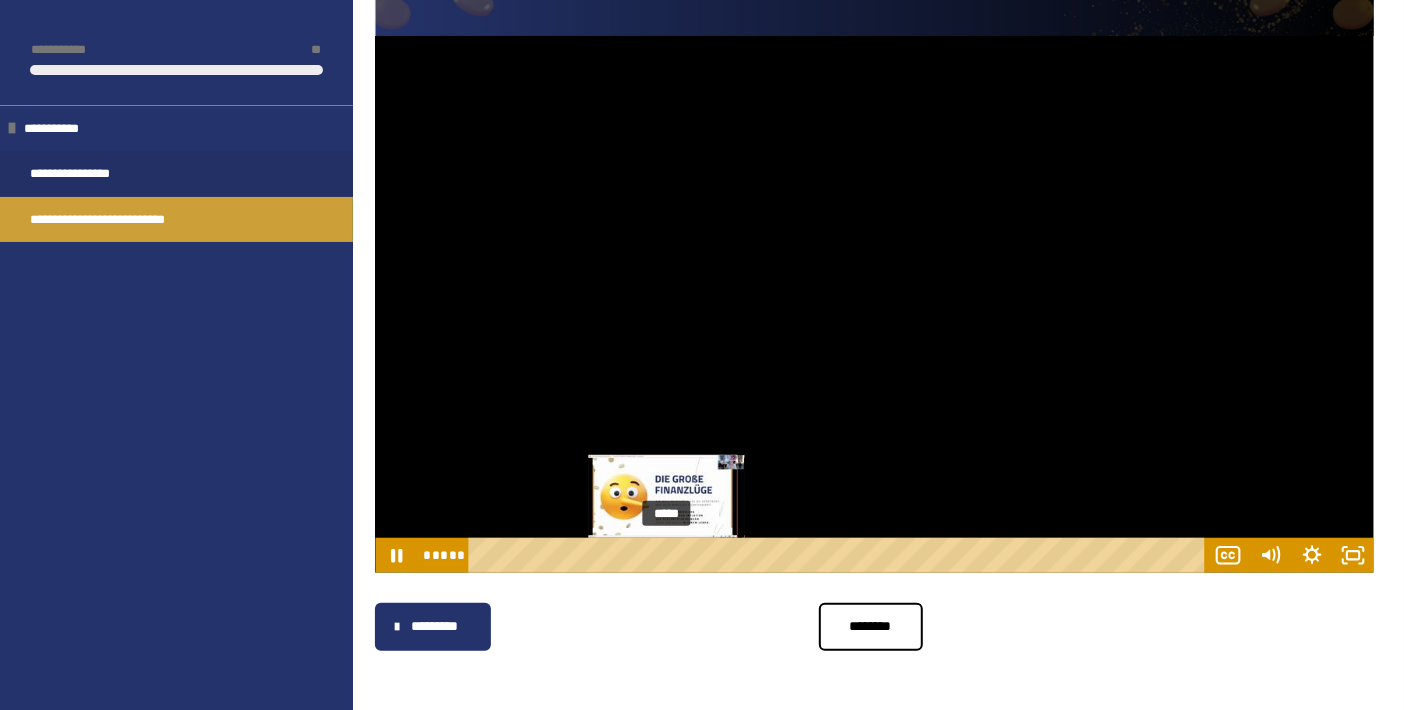 click on "*****" at bounding box center [839, 555] 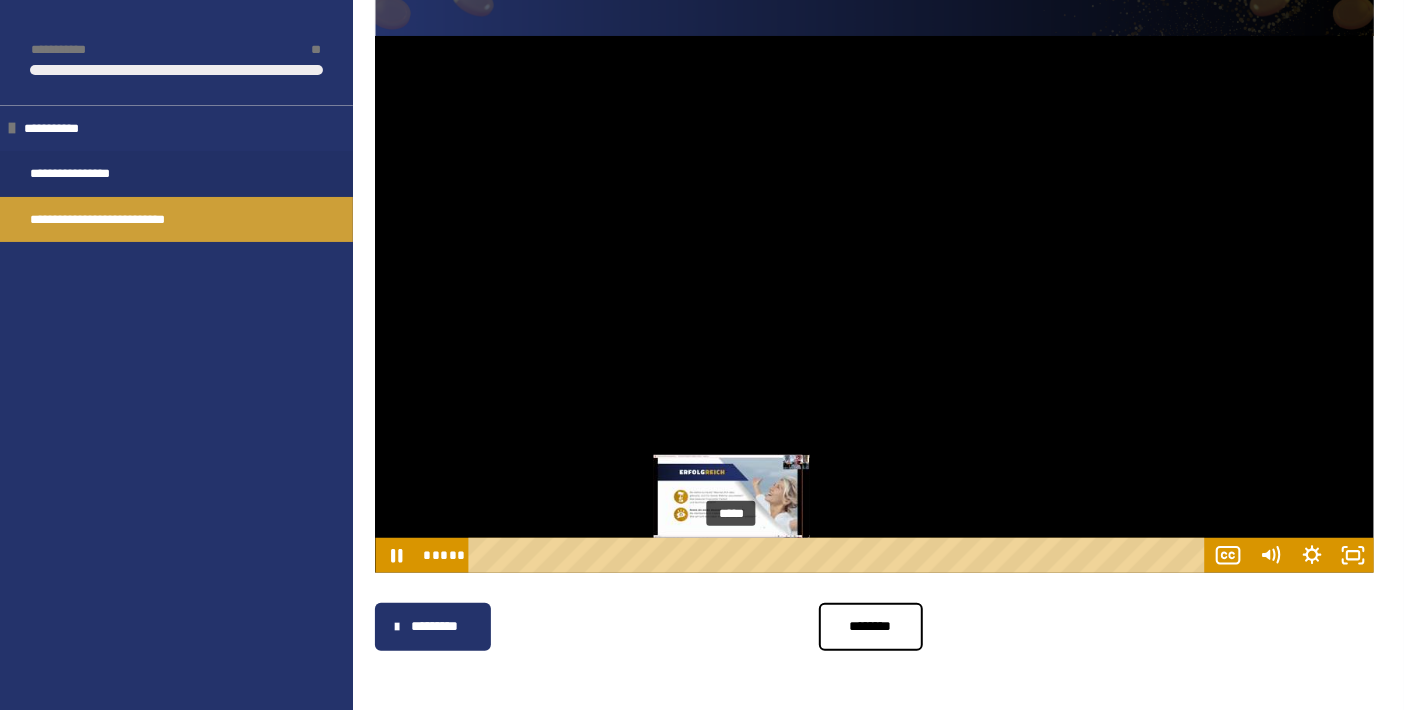 click on "*****" at bounding box center (839, 555) 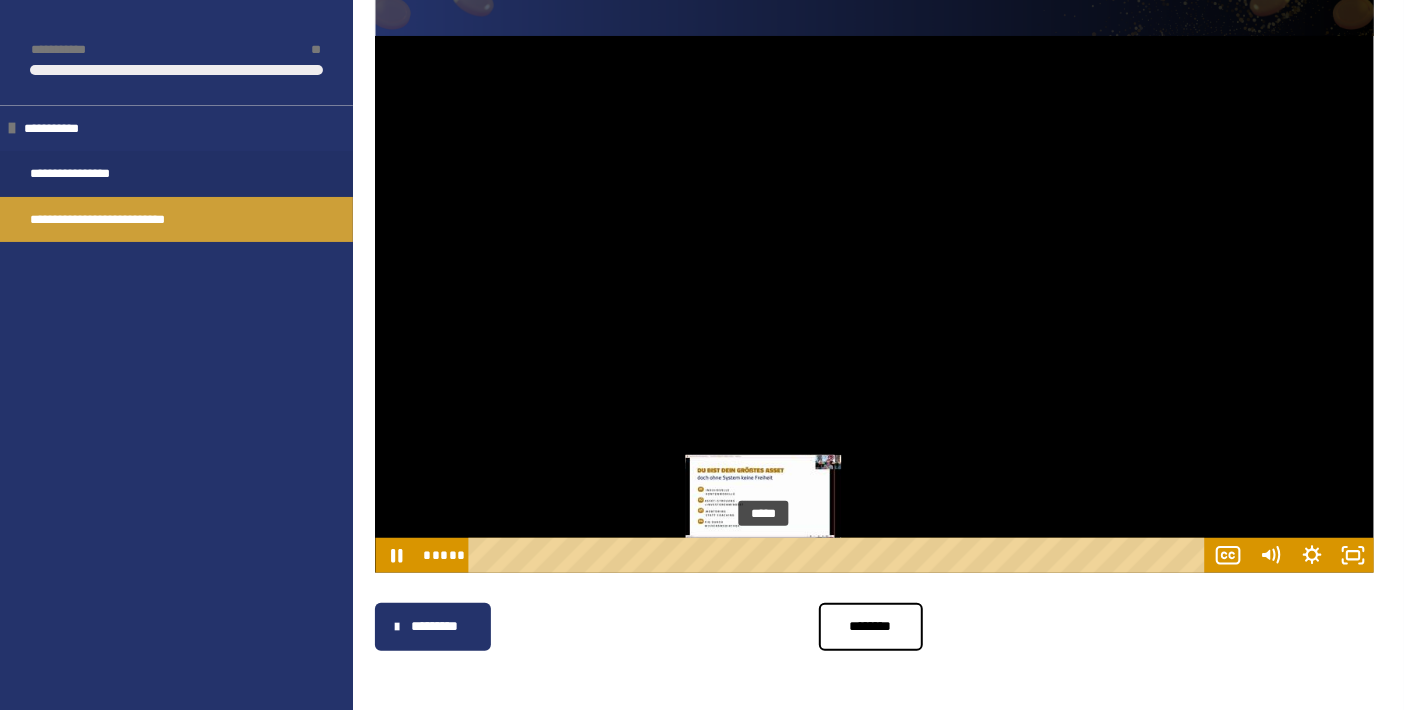 click on "*****" at bounding box center (839, 555) 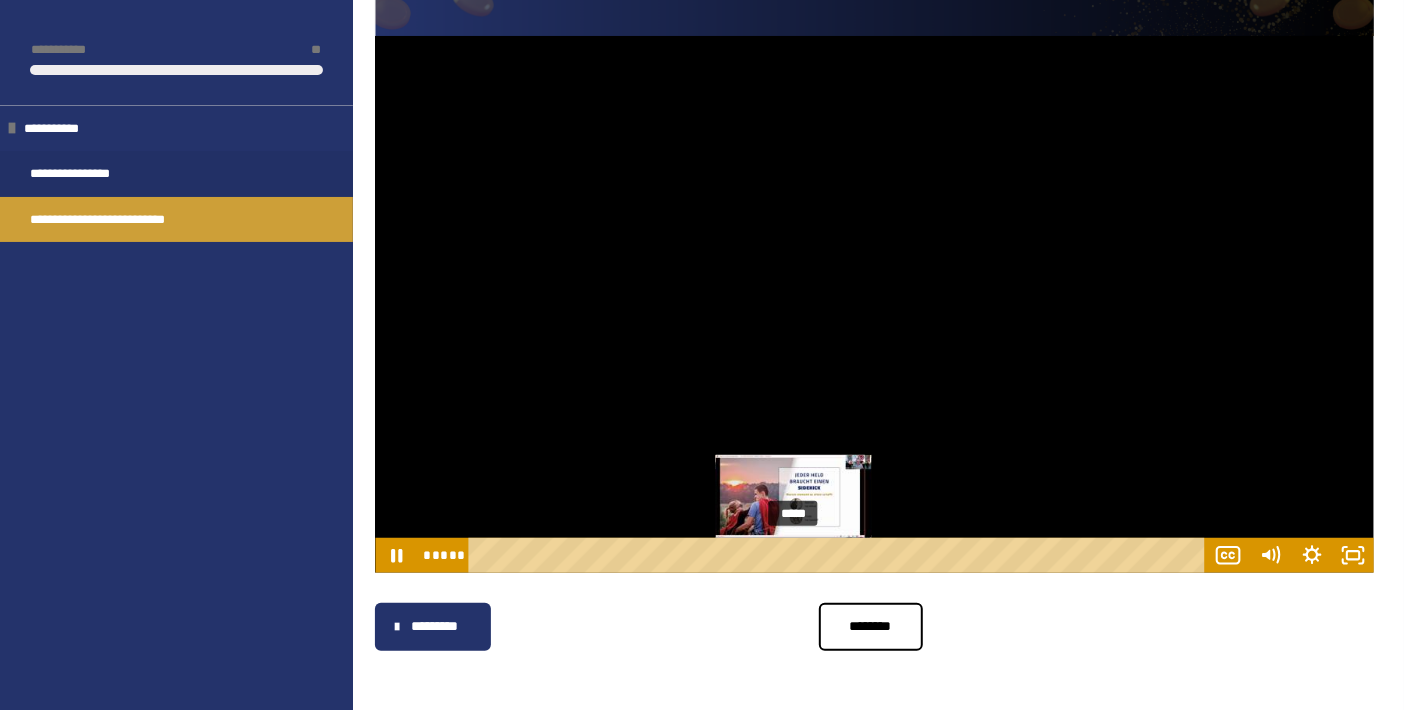 click on "*****" at bounding box center (839, 555) 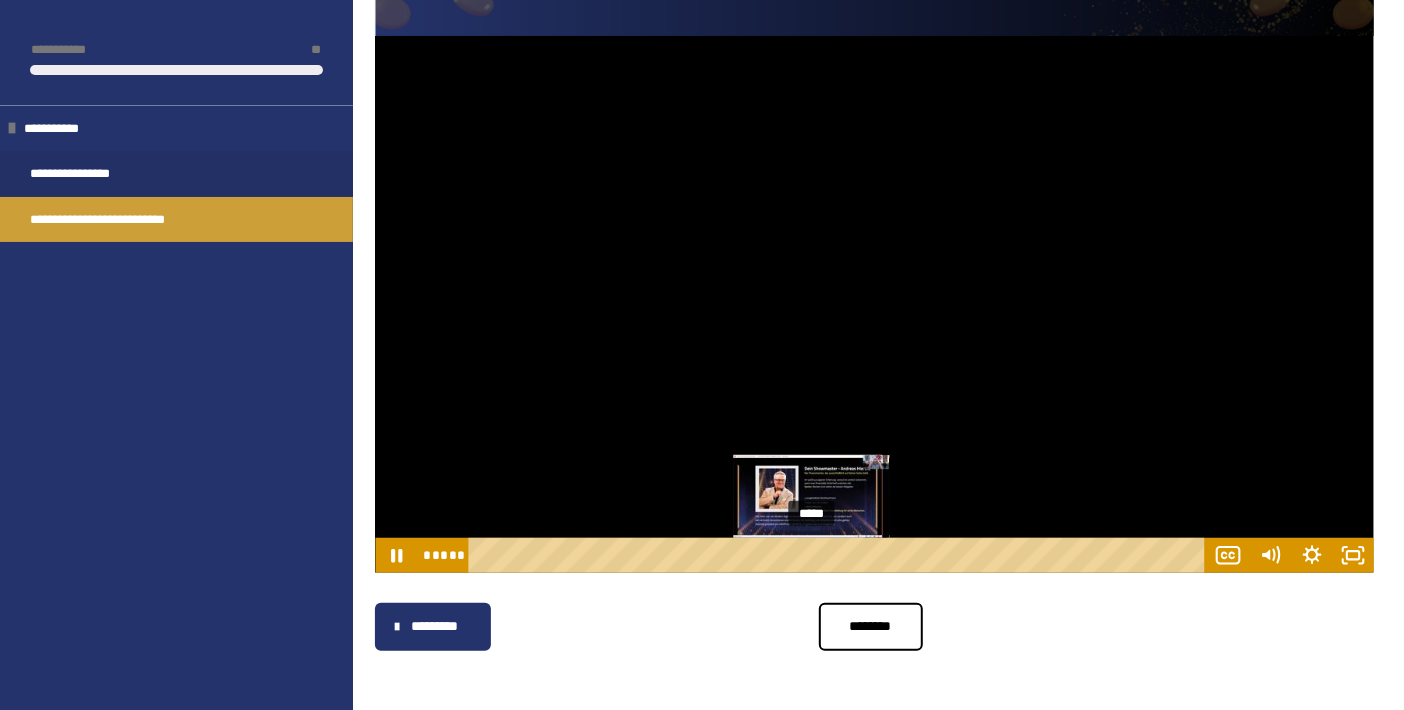 click on "*****" at bounding box center (839, 555) 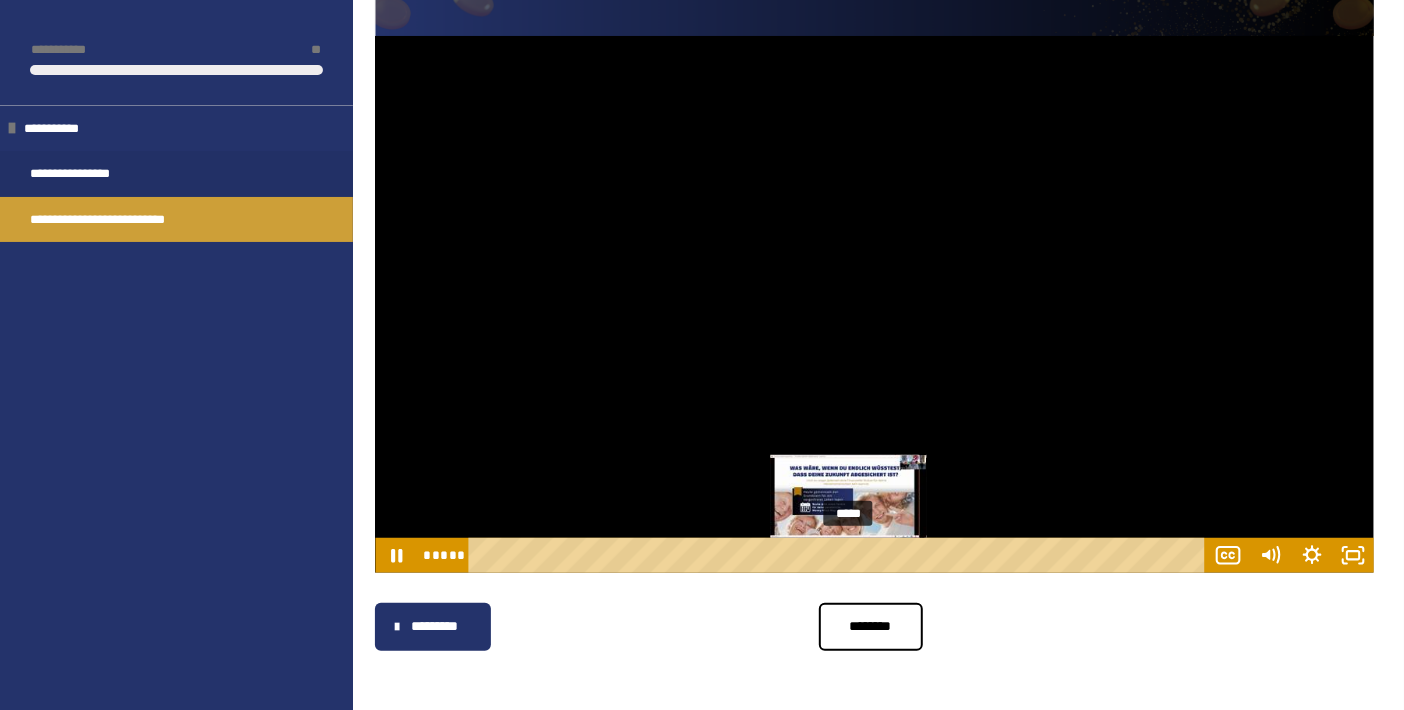 click on "*****" at bounding box center (839, 555) 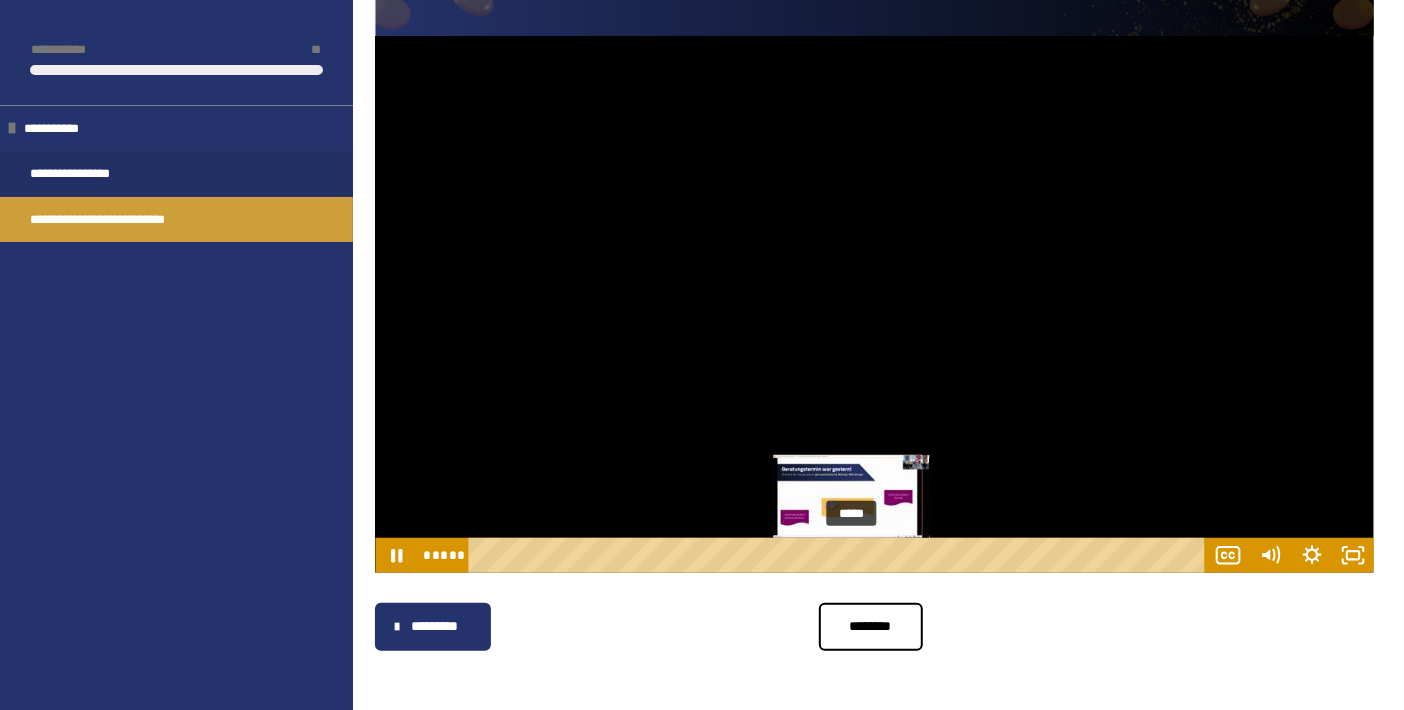 click at bounding box center (851, 556) 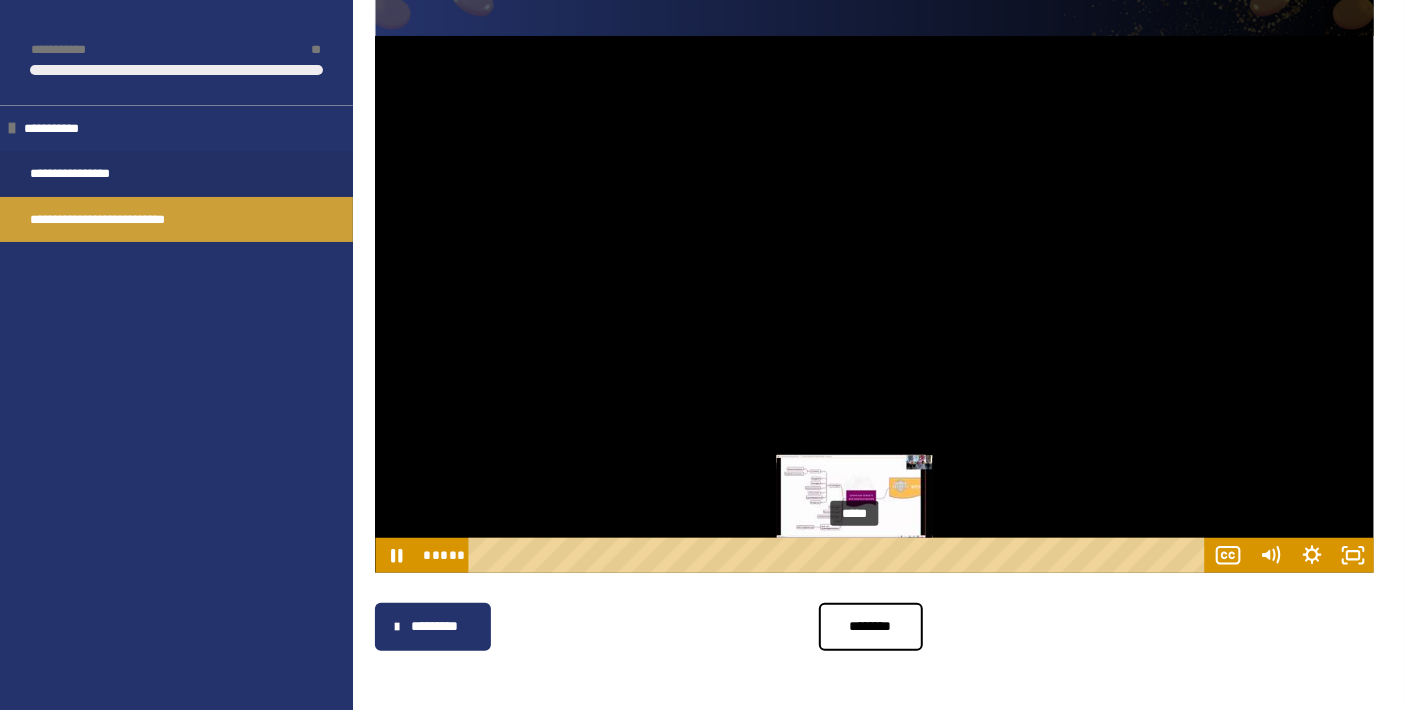 click at bounding box center [854, 556] 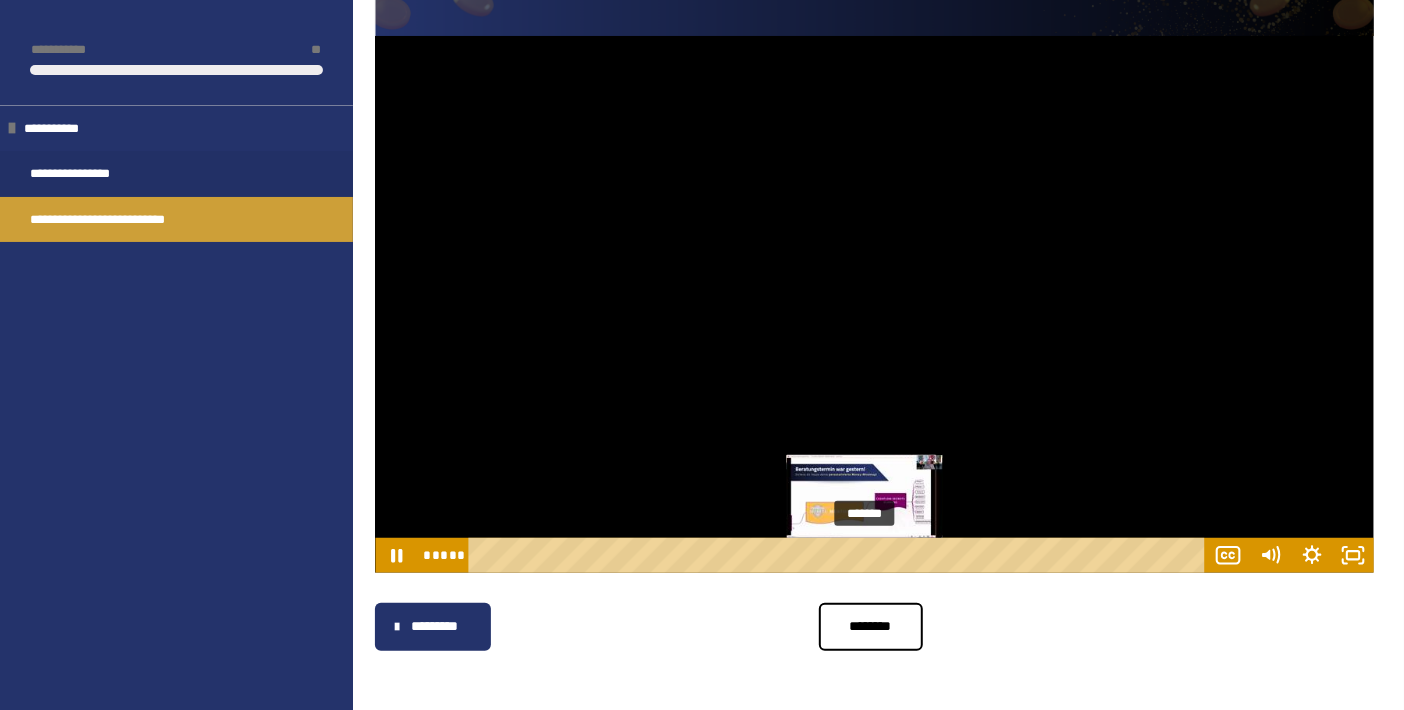 click on "*******" at bounding box center (839, 555) 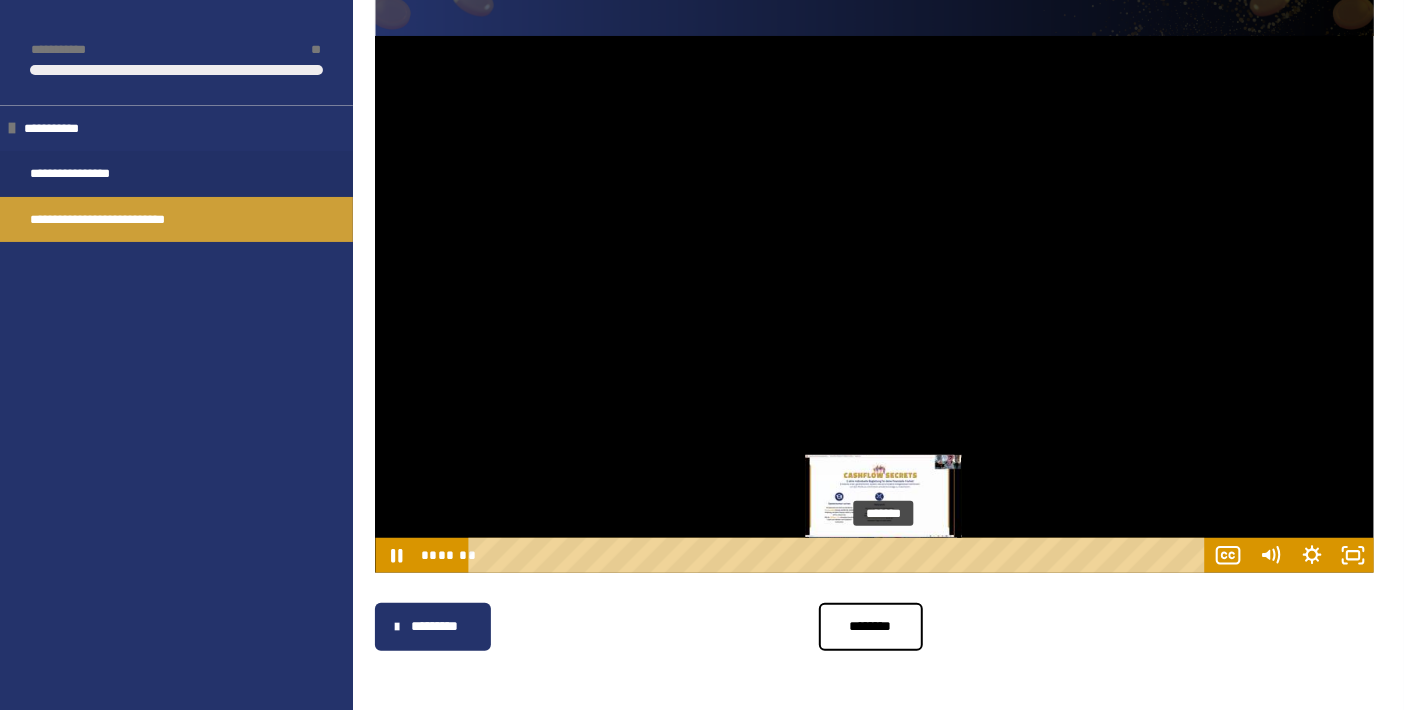 click on "*******" at bounding box center [839, 555] 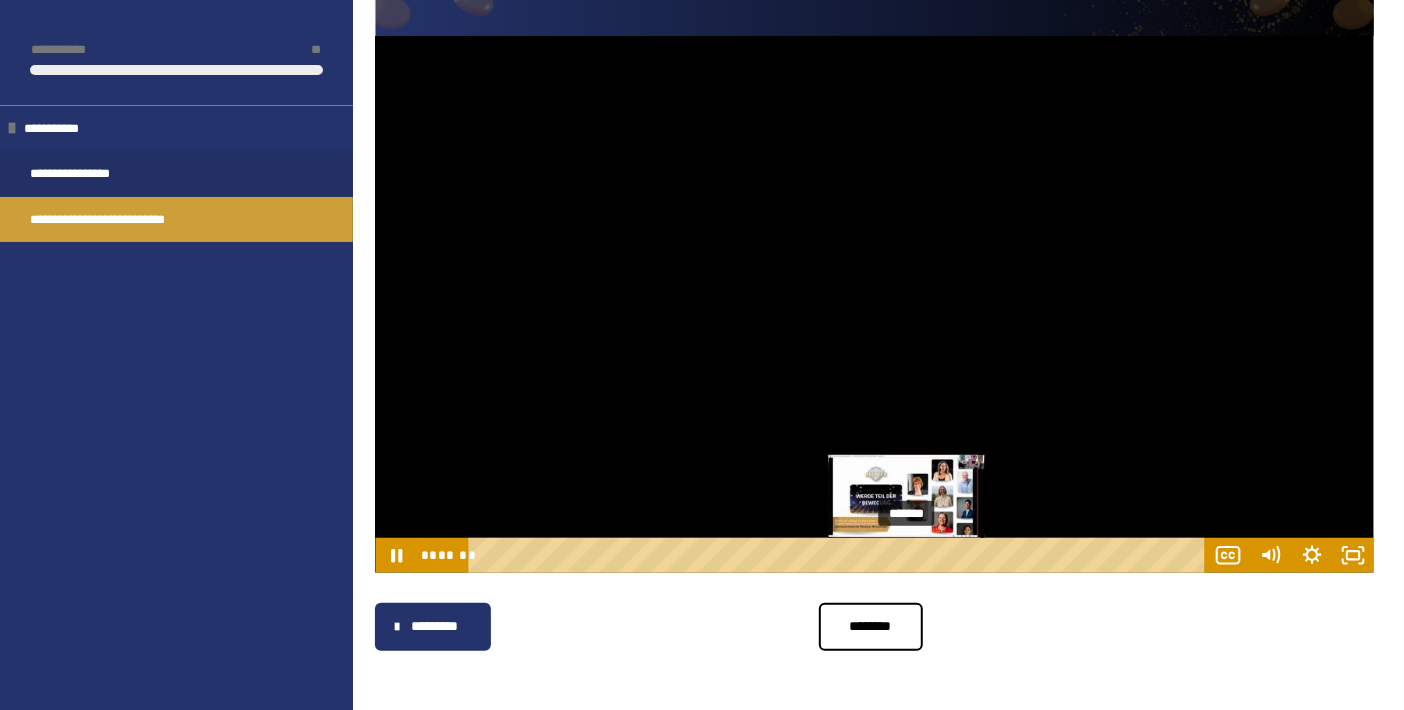 click on "*******" at bounding box center (839, 555) 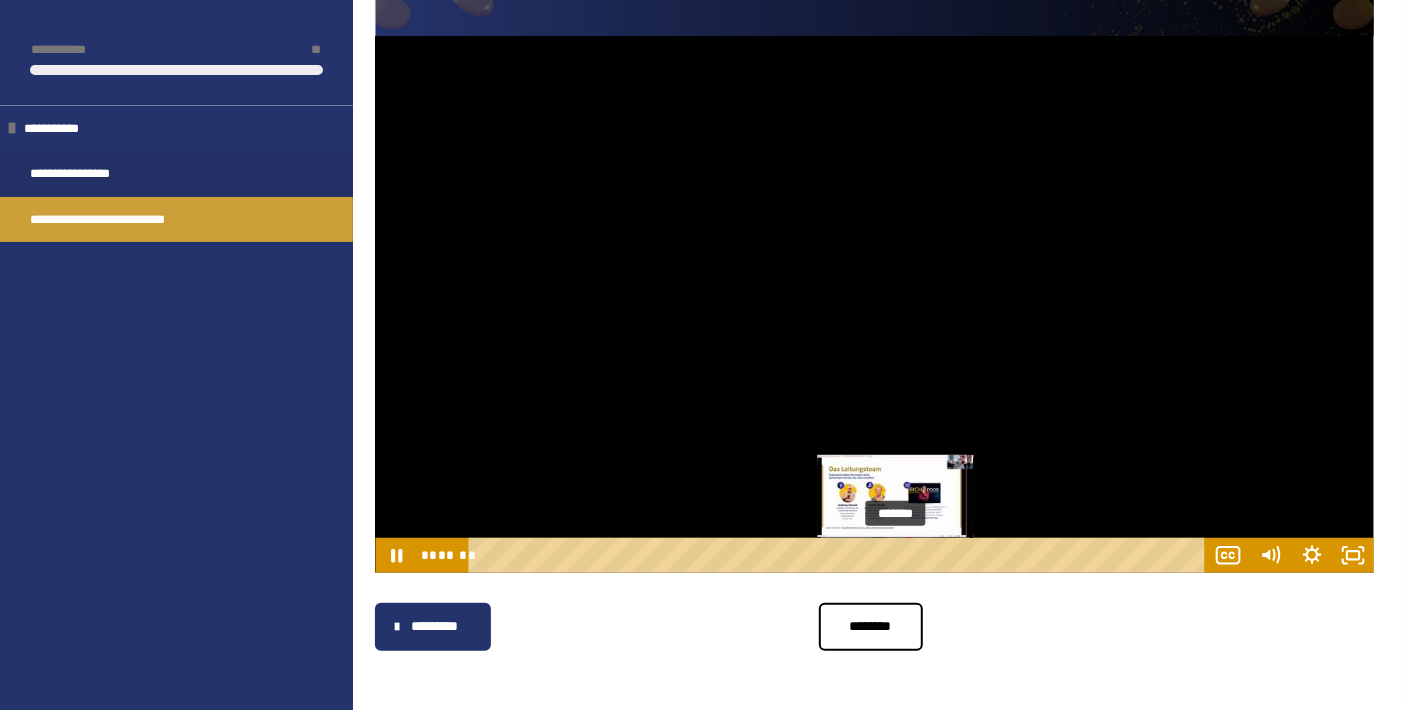 click on "*******" at bounding box center (839, 555) 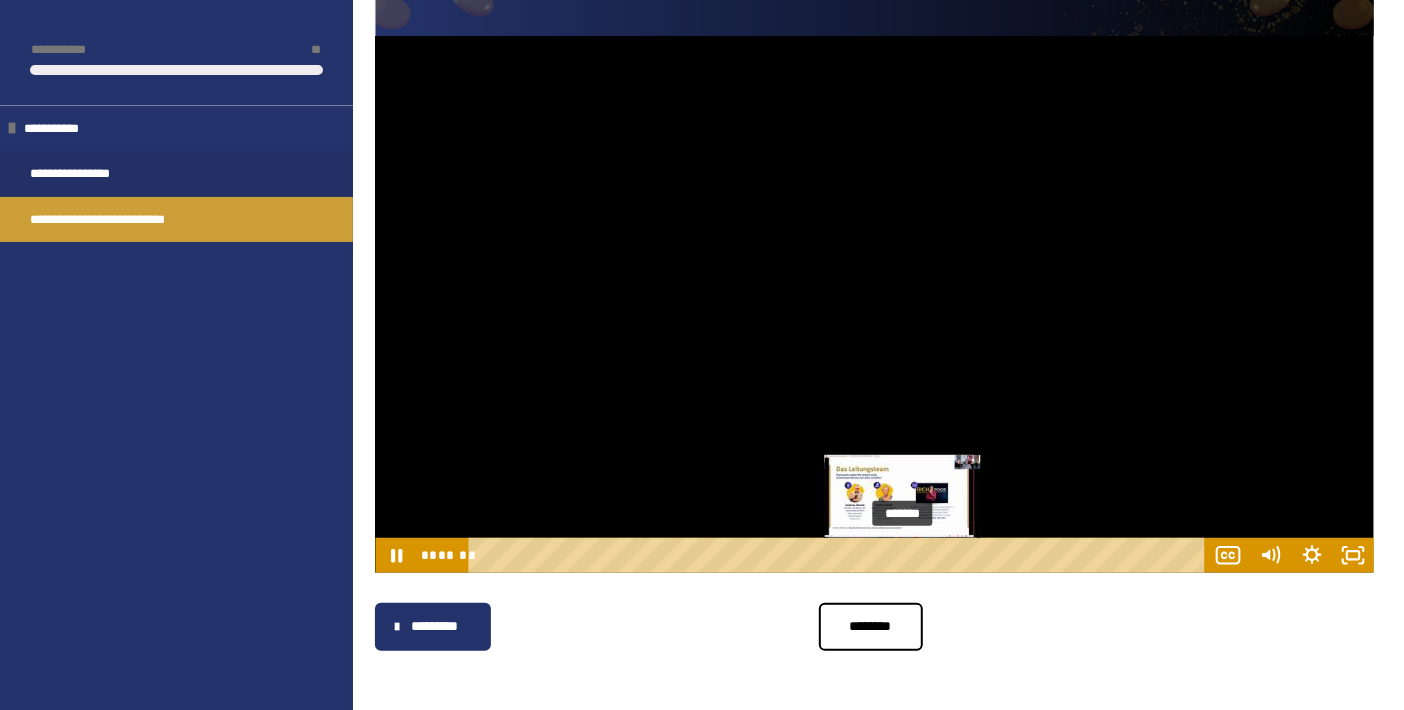 click on "*******" at bounding box center (839, 555) 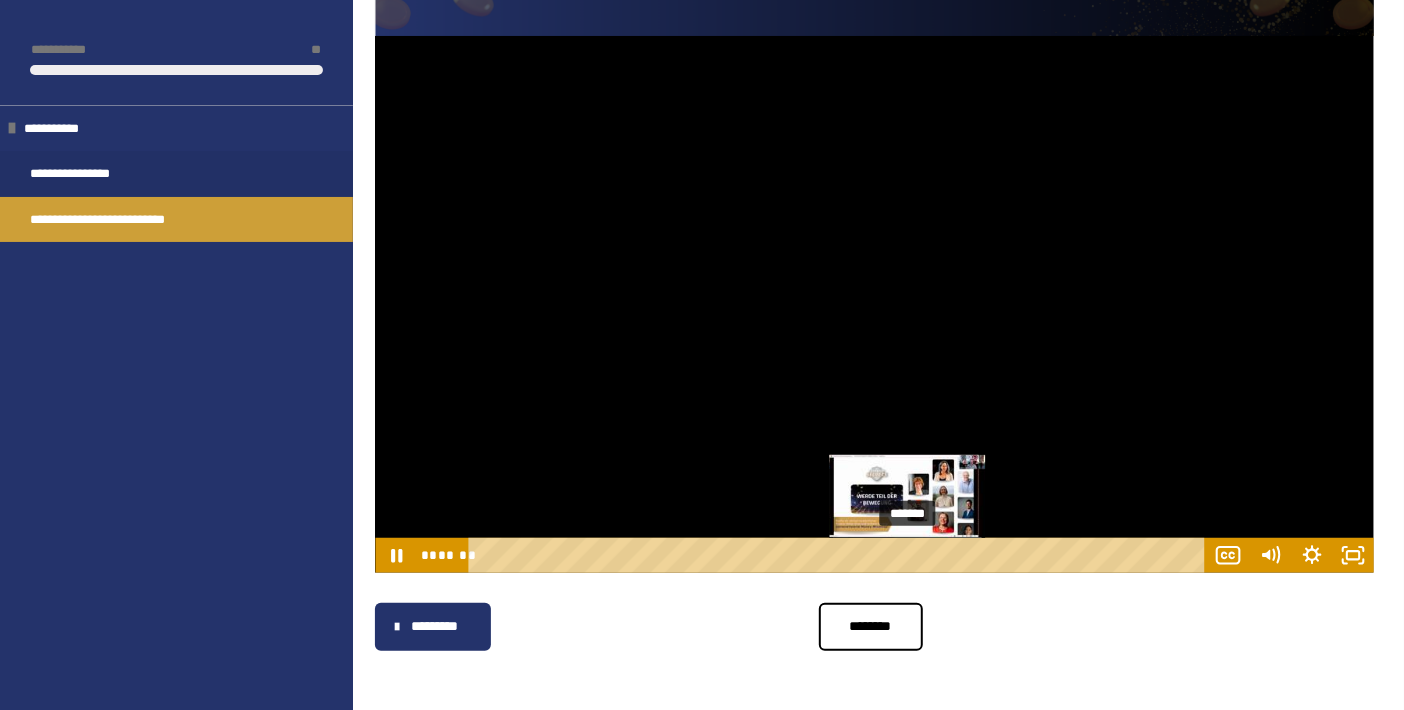 click on "*******" at bounding box center (839, 555) 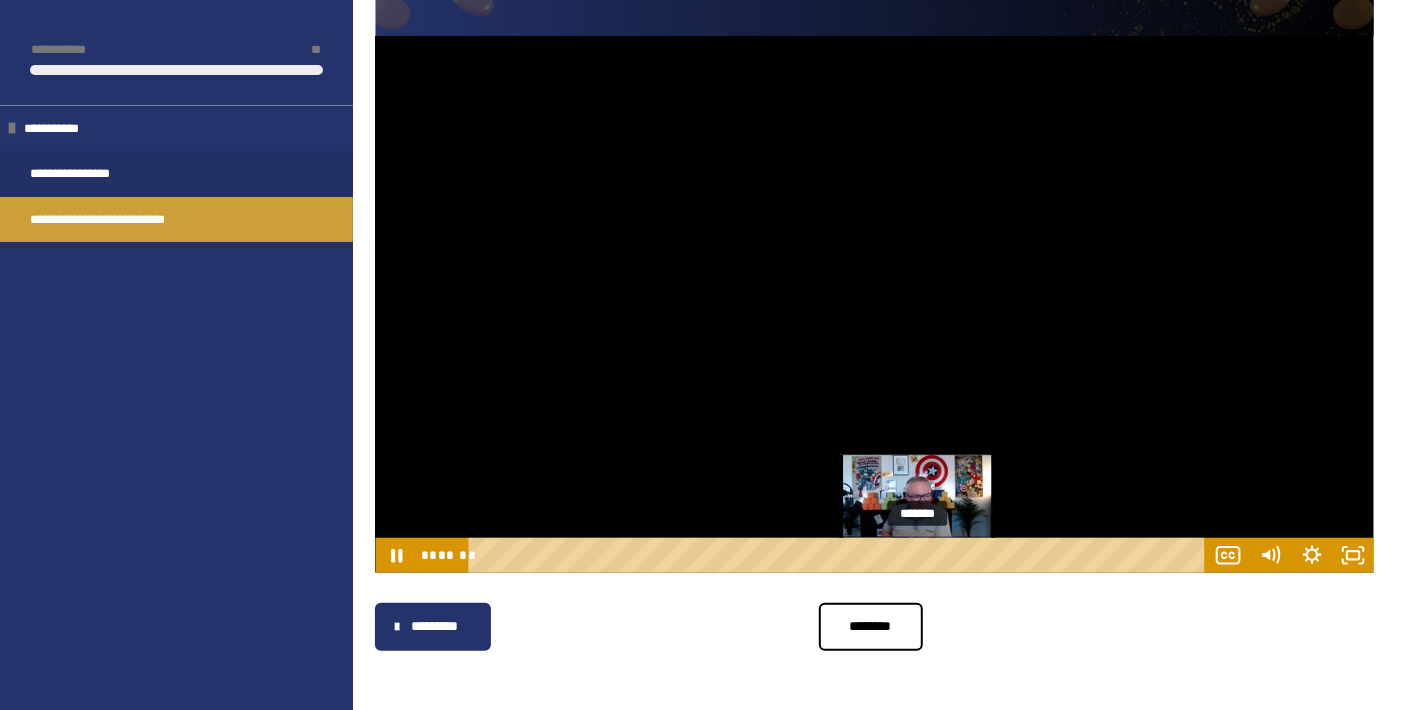click on "*******" at bounding box center [839, 555] 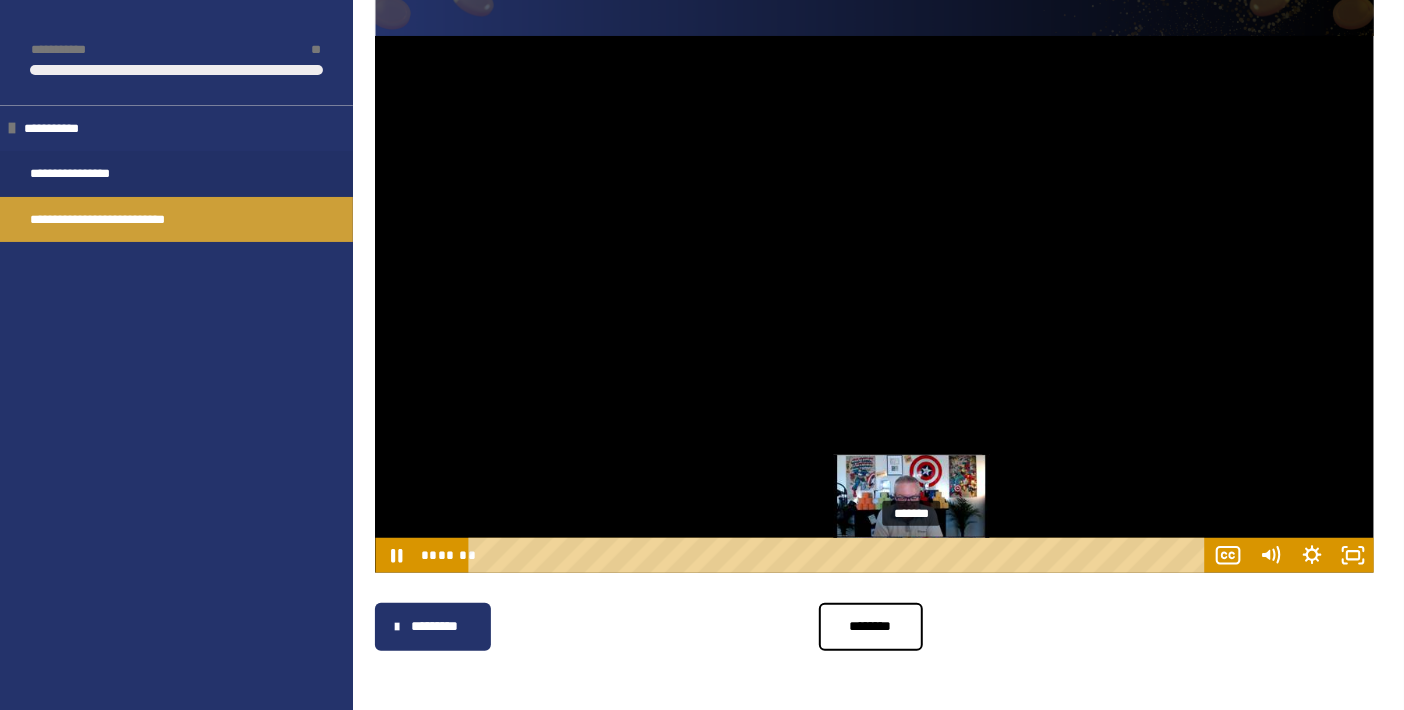 click at bounding box center [917, 556] 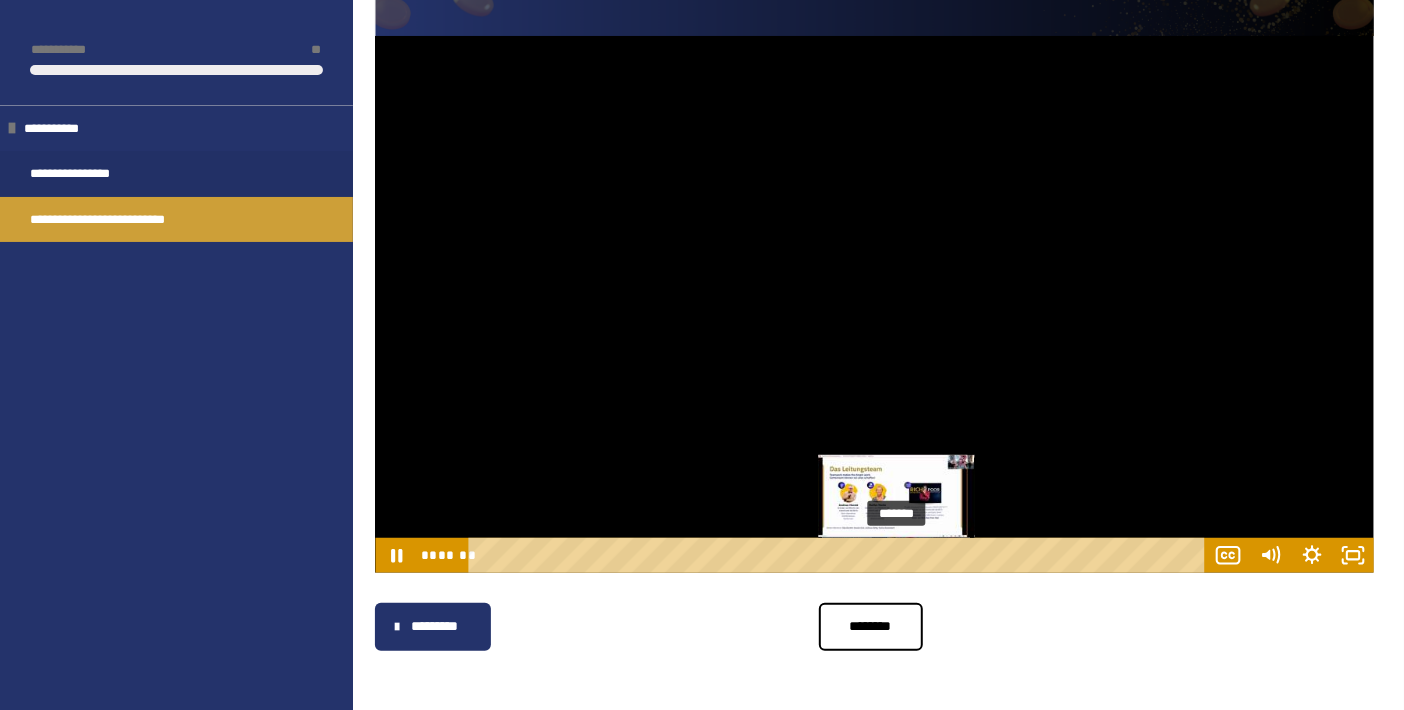click on "*******" at bounding box center (839, 555) 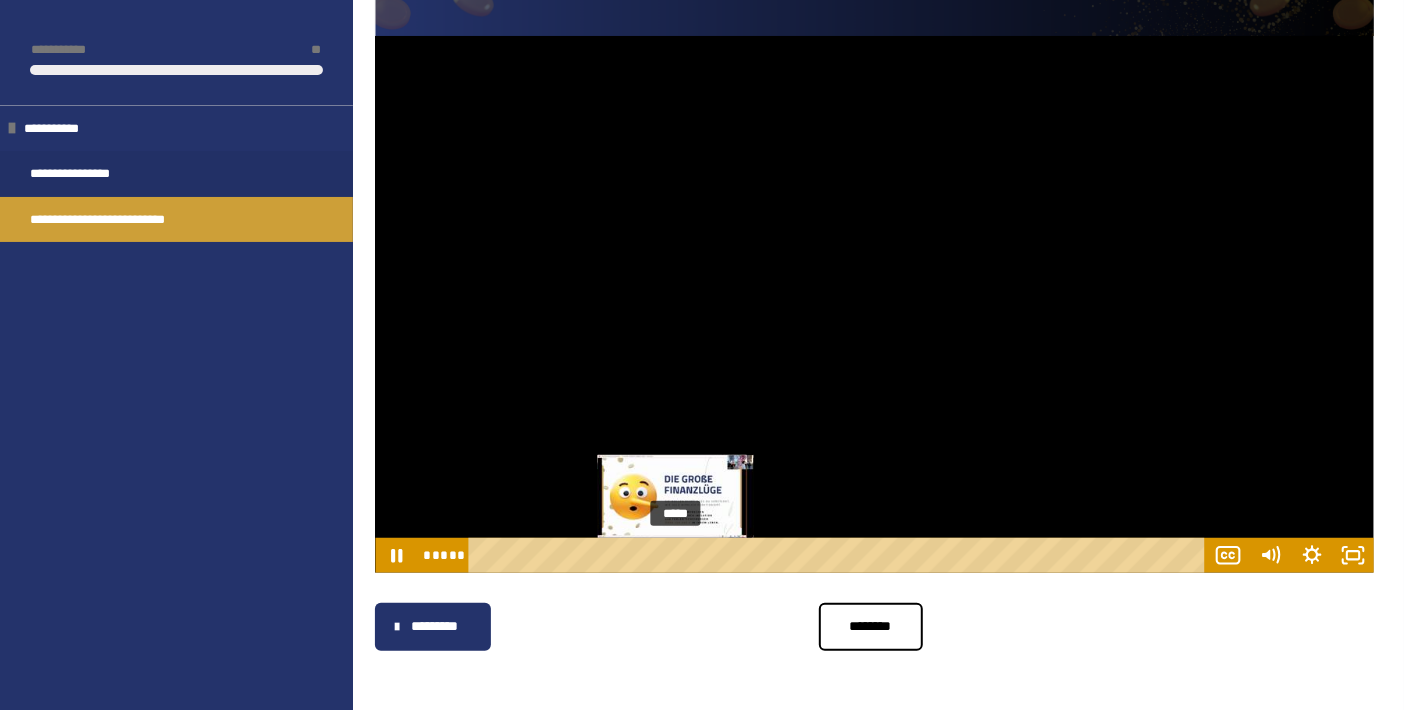 click on "*****" at bounding box center [839, 555] 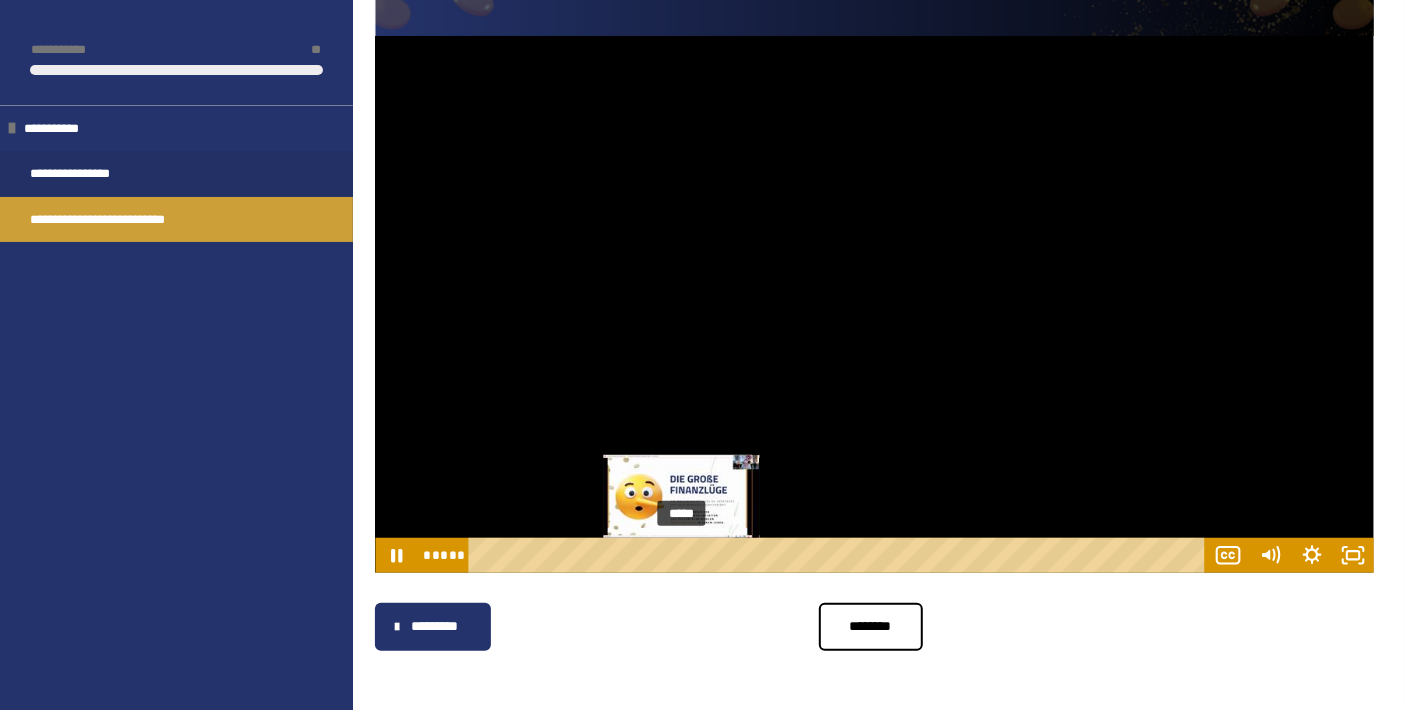 click at bounding box center (681, 556) 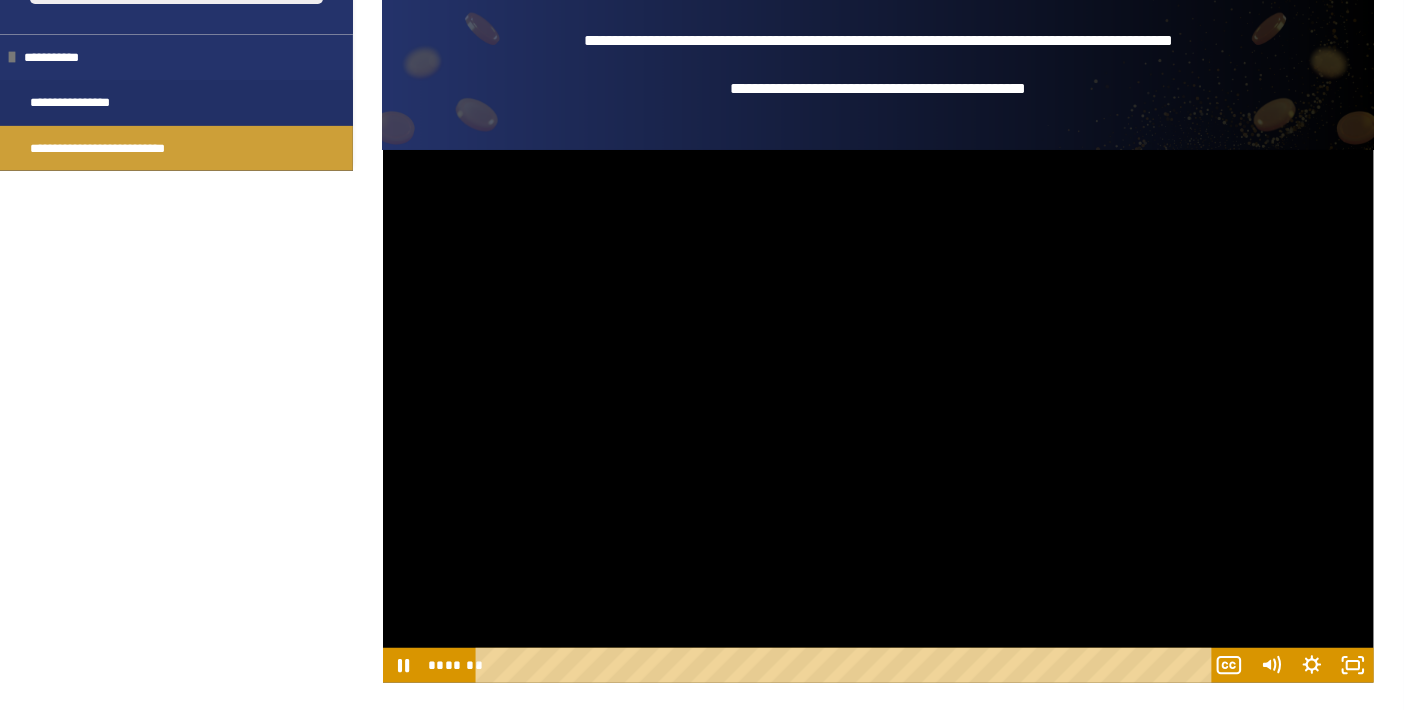 scroll, scrollTop: 109, scrollLeft: 0, axis: vertical 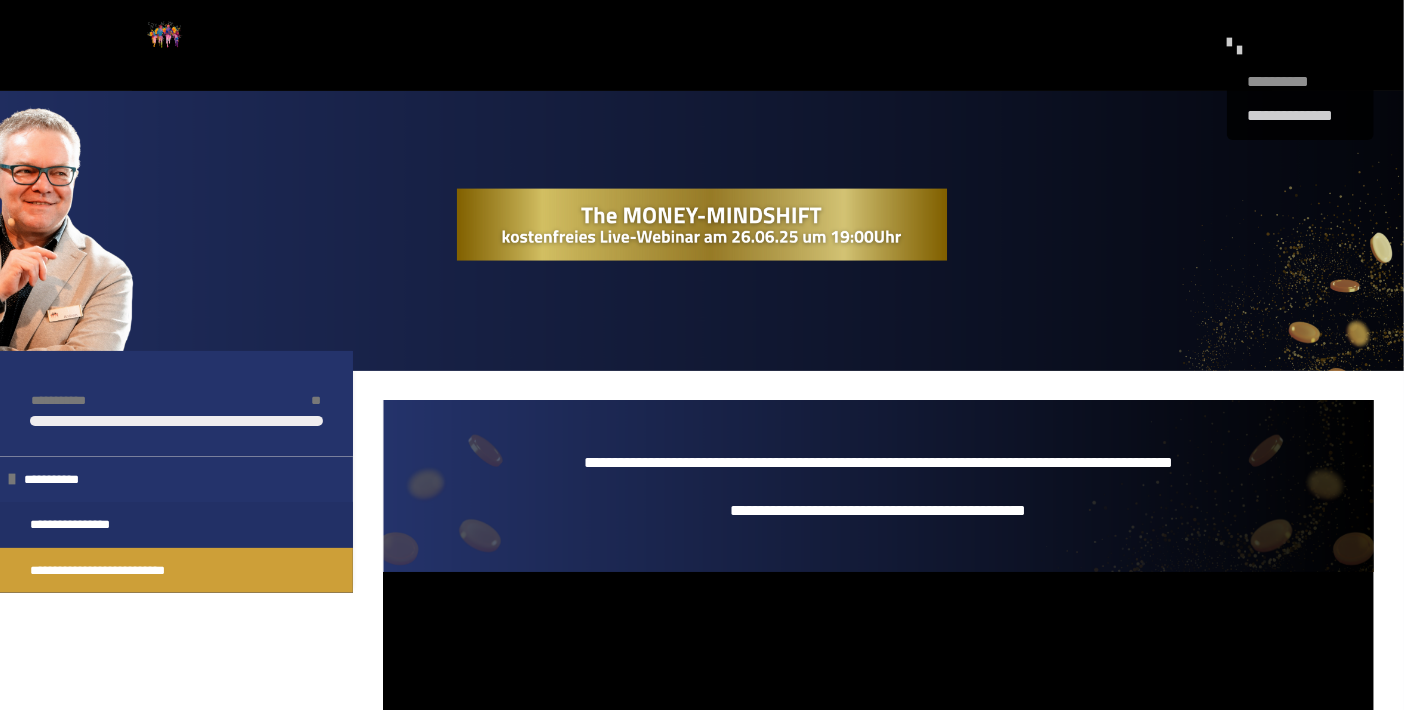 click on "**********" at bounding box center (1300, 81) 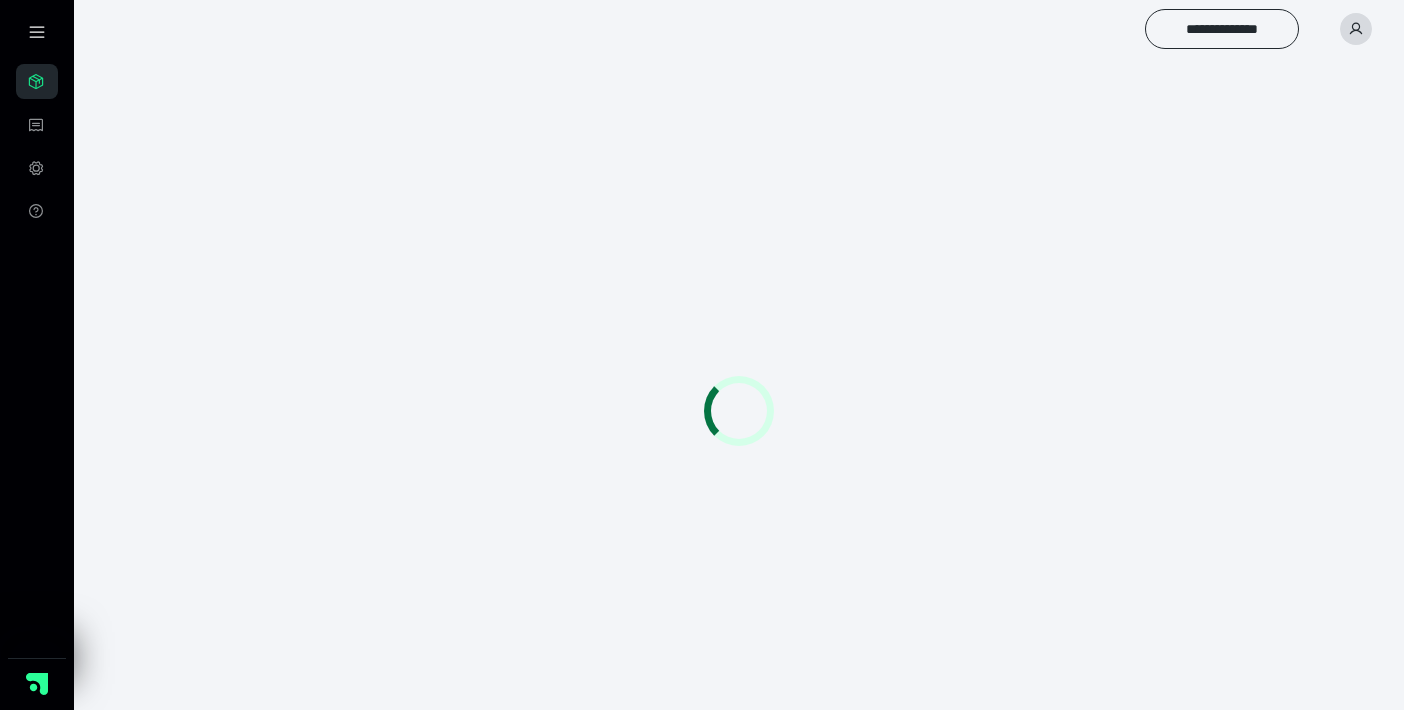 scroll, scrollTop: 0, scrollLeft: 0, axis: both 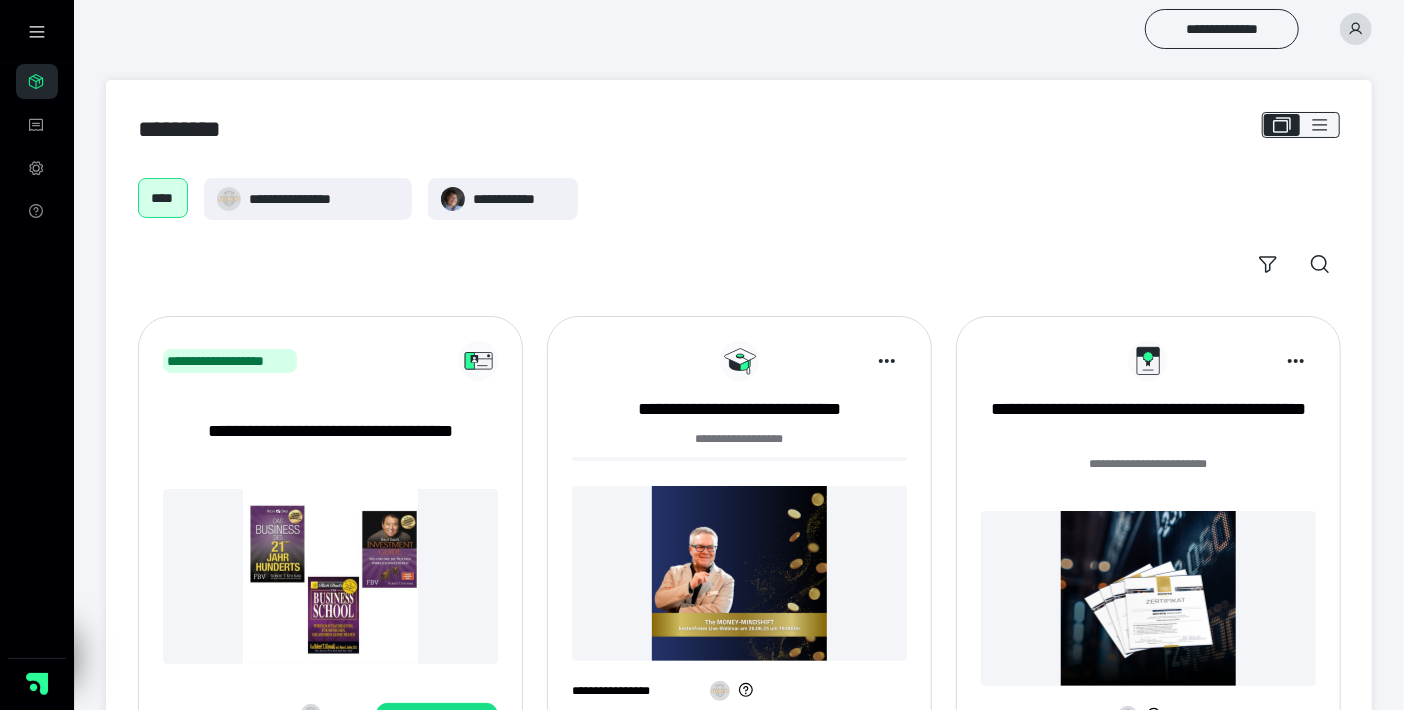 click 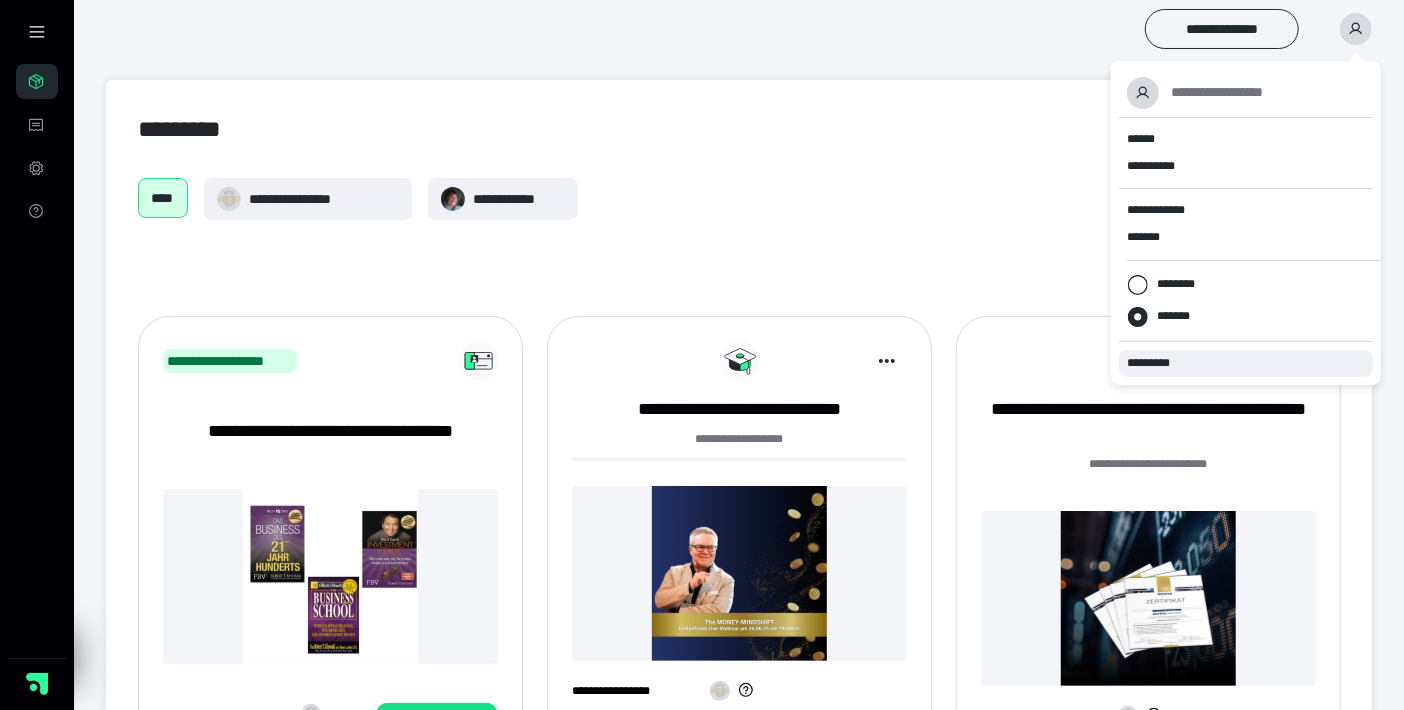 click on "*********" at bounding box center (1157, 363) 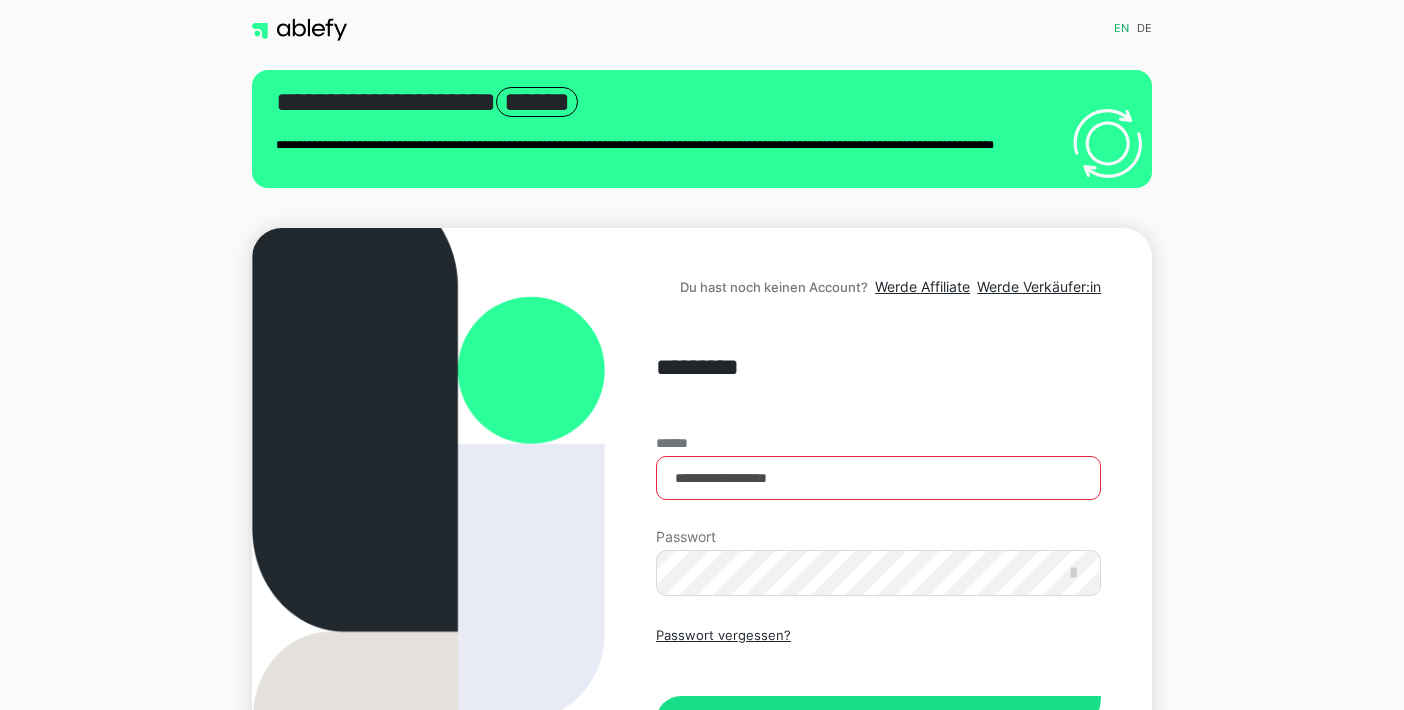 scroll, scrollTop: 0, scrollLeft: 0, axis: both 